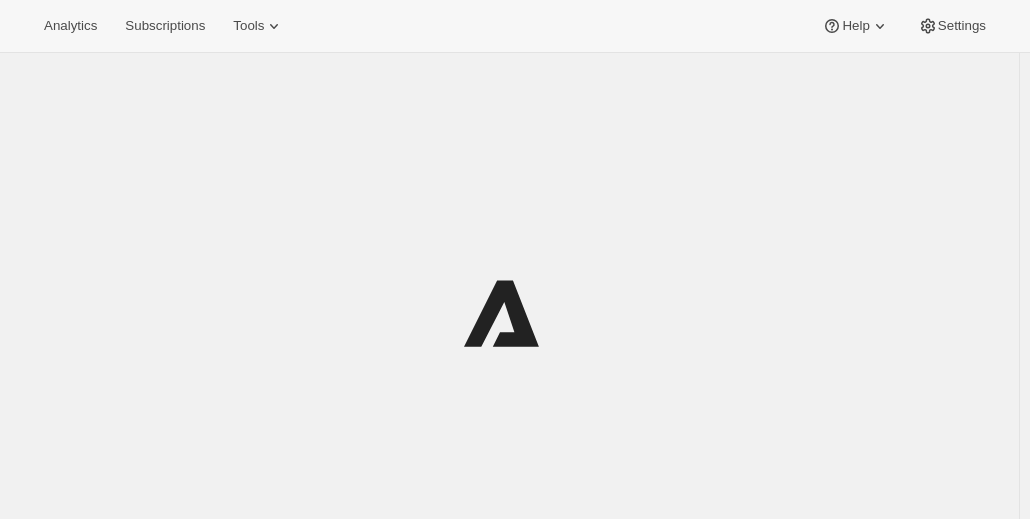 scroll, scrollTop: 0, scrollLeft: 0, axis: both 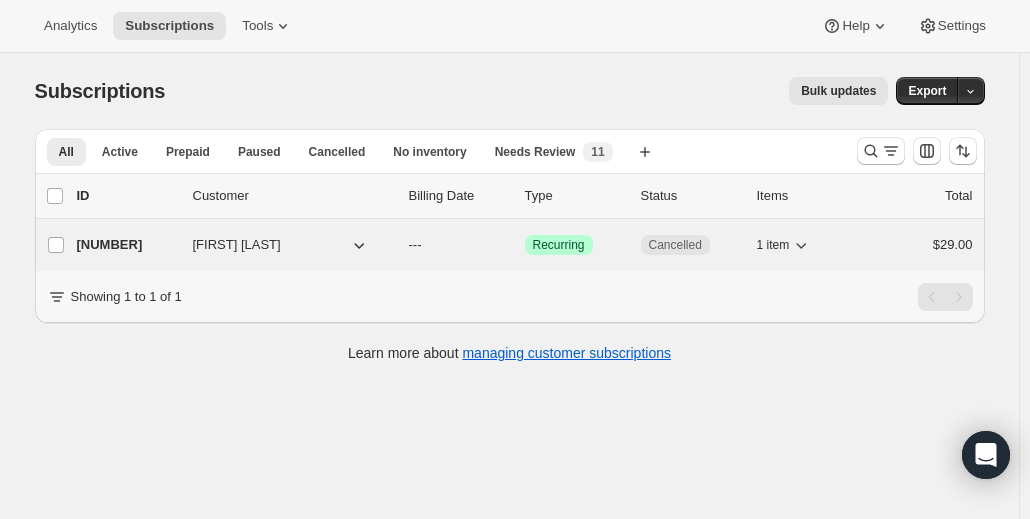 click on "23128146224" at bounding box center (127, 245) 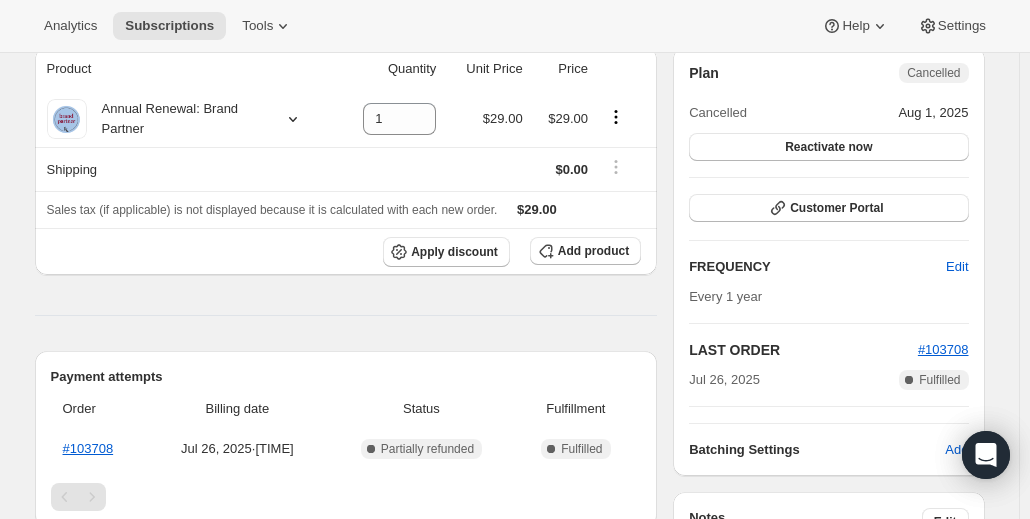 scroll, scrollTop: 0, scrollLeft: 0, axis: both 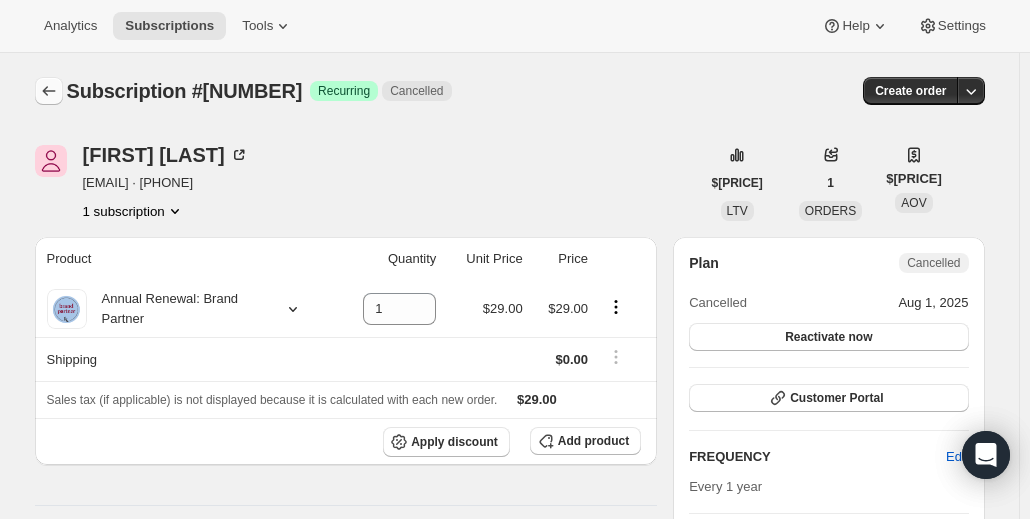 click 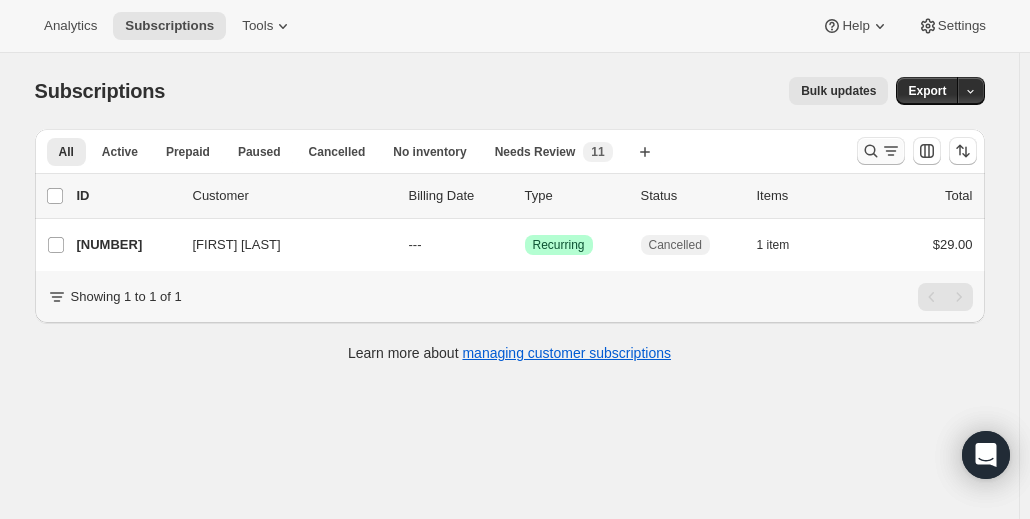 click 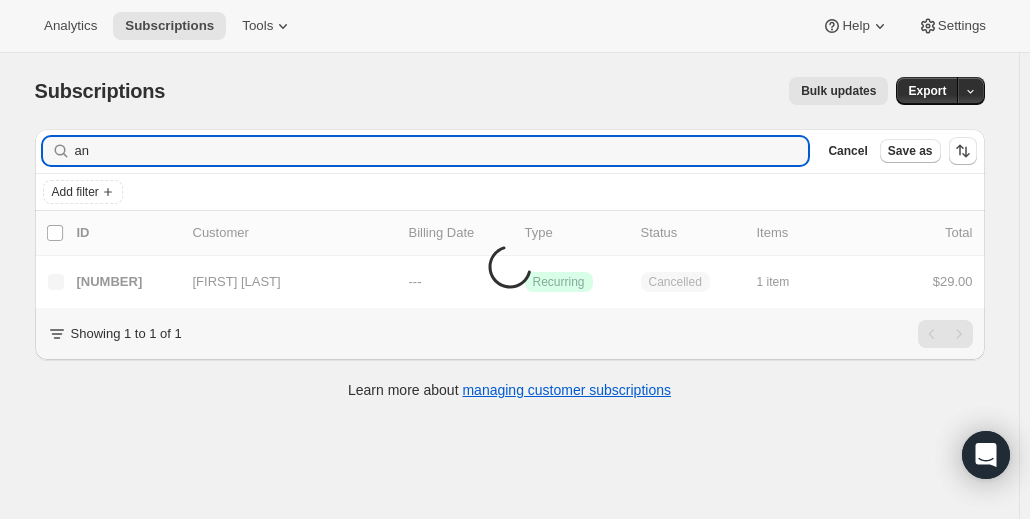 type on "a" 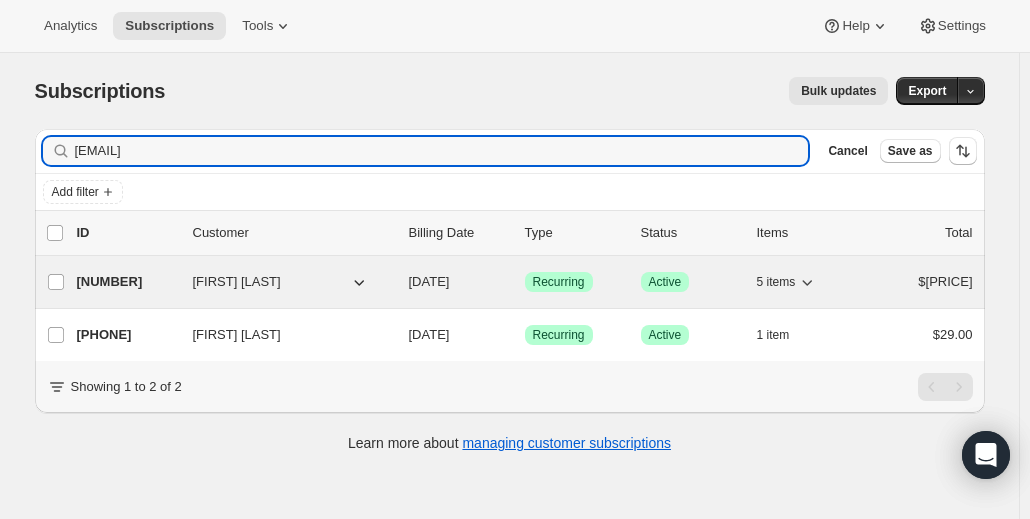 type on "marriedwth3@yahoo.com" 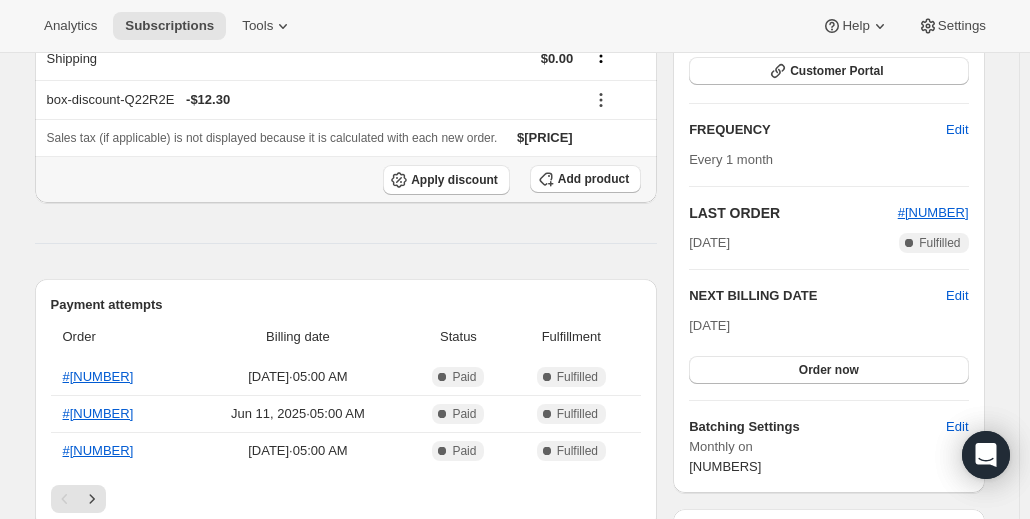 scroll, scrollTop: 0, scrollLeft: 0, axis: both 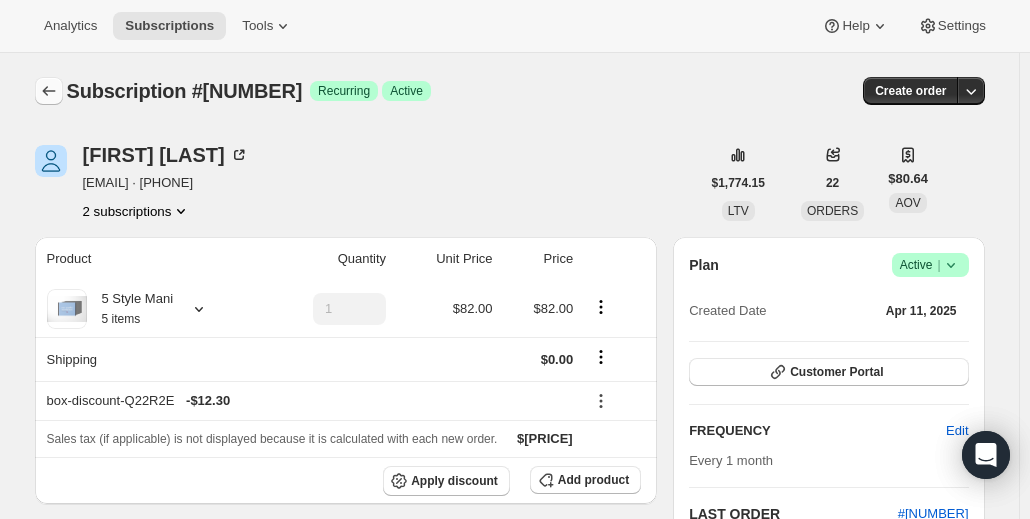 click 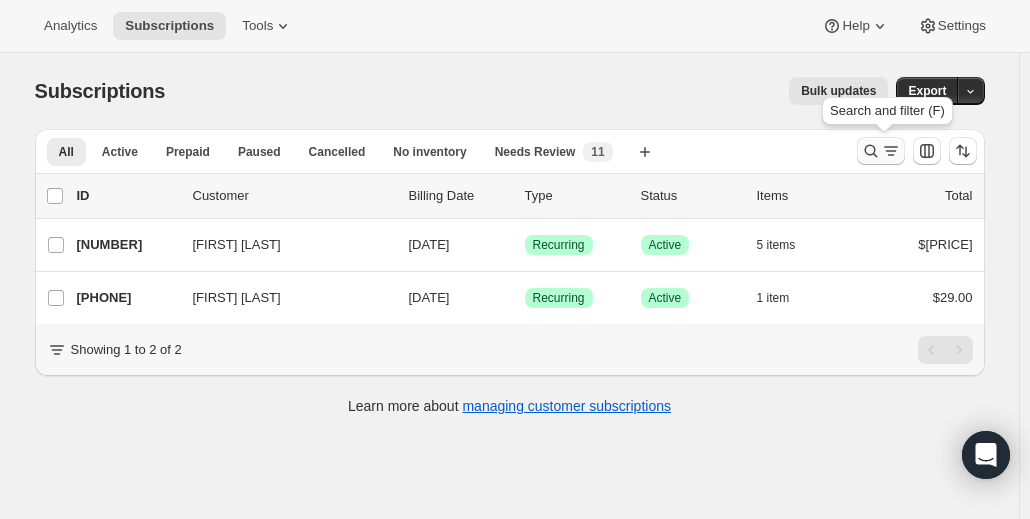 click 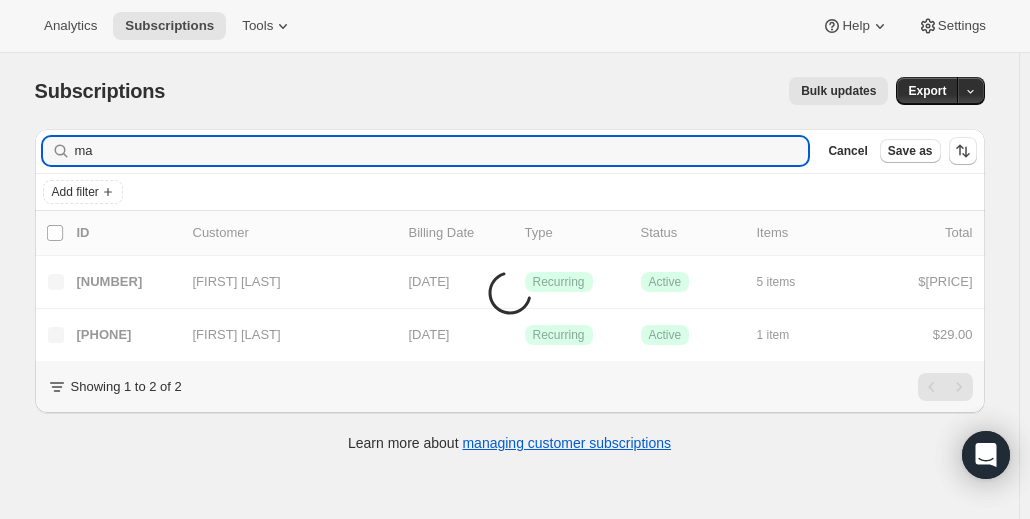 type on "m" 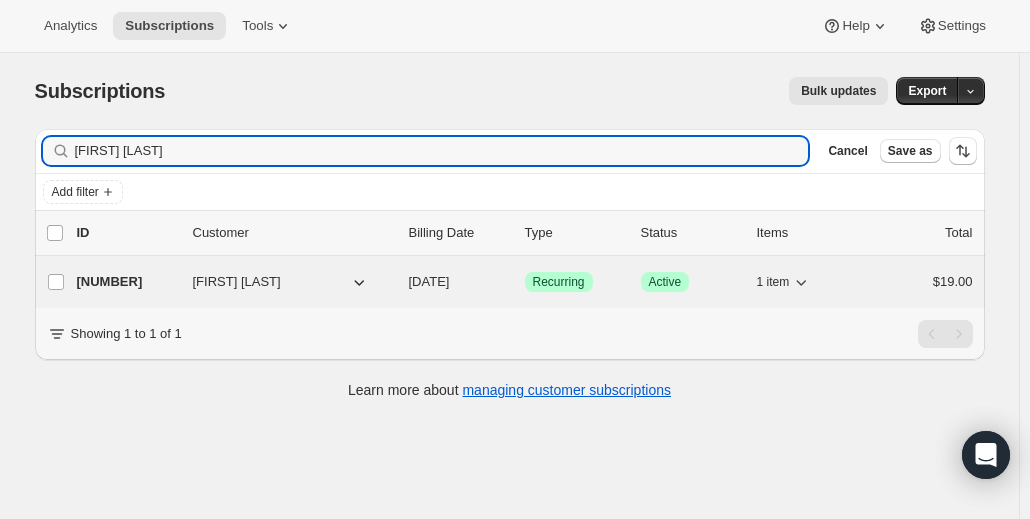 type on "denise young" 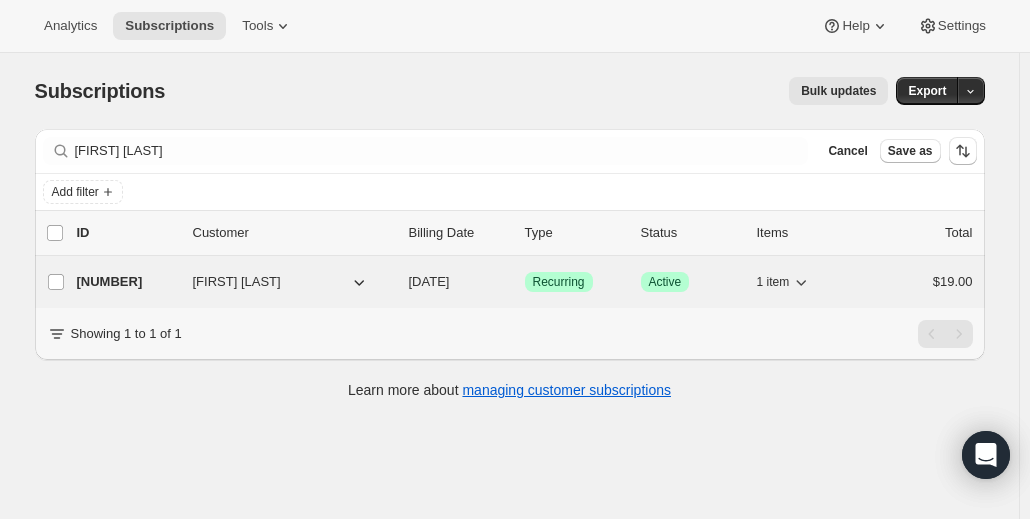 click on "22679552304" at bounding box center (127, 282) 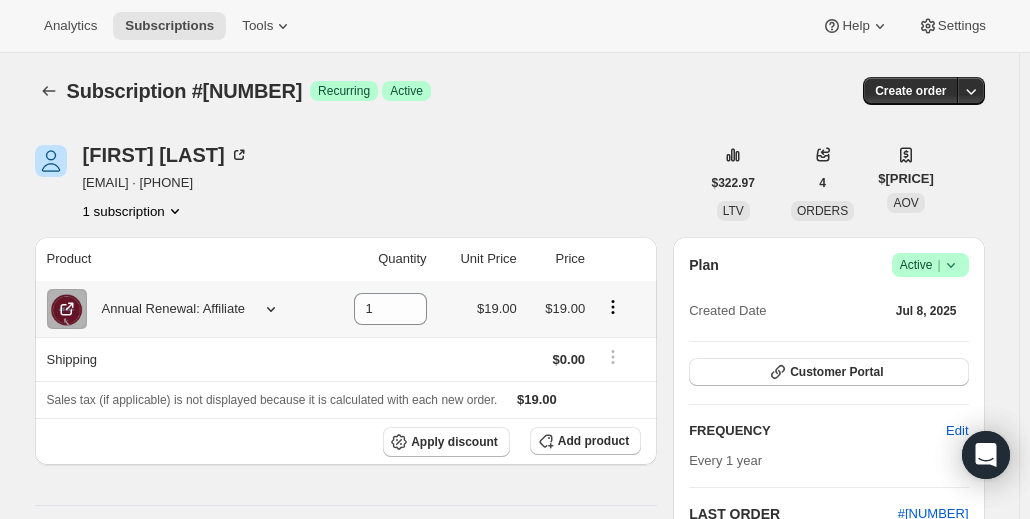 click on "Annual Renewal: Affiliate" at bounding box center [166, 309] 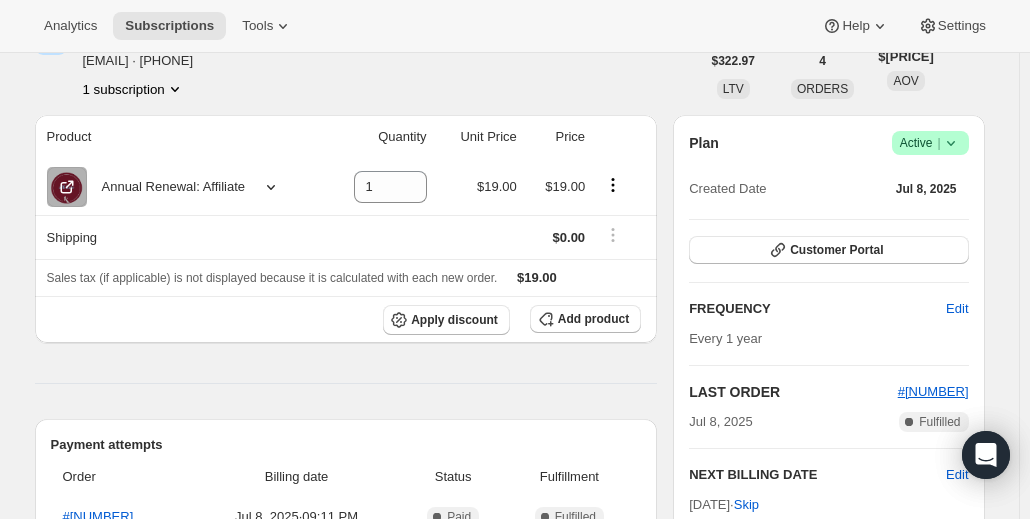 scroll, scrollTop: 120, scrollLeft: 0, axis: vertical 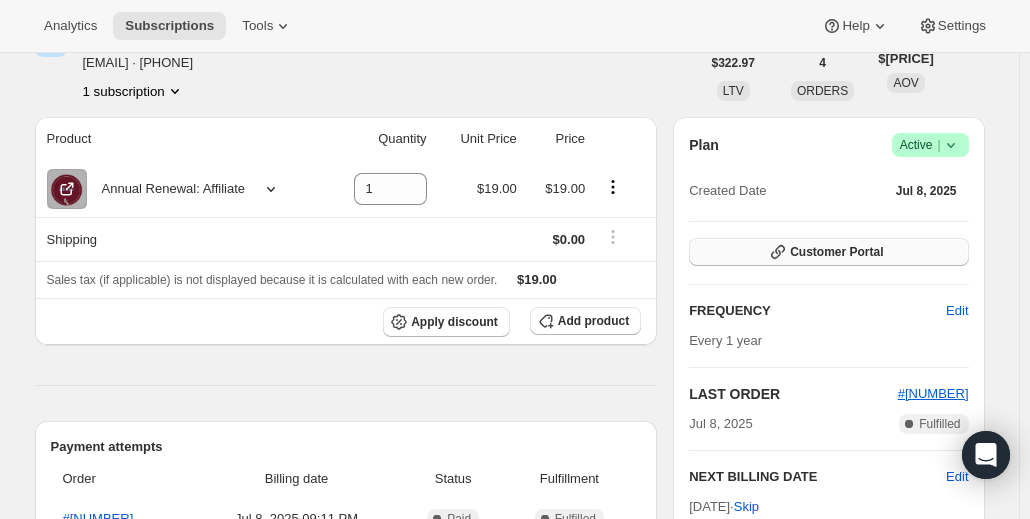 click on "Customer Portal" at bounding box center (836, 252) 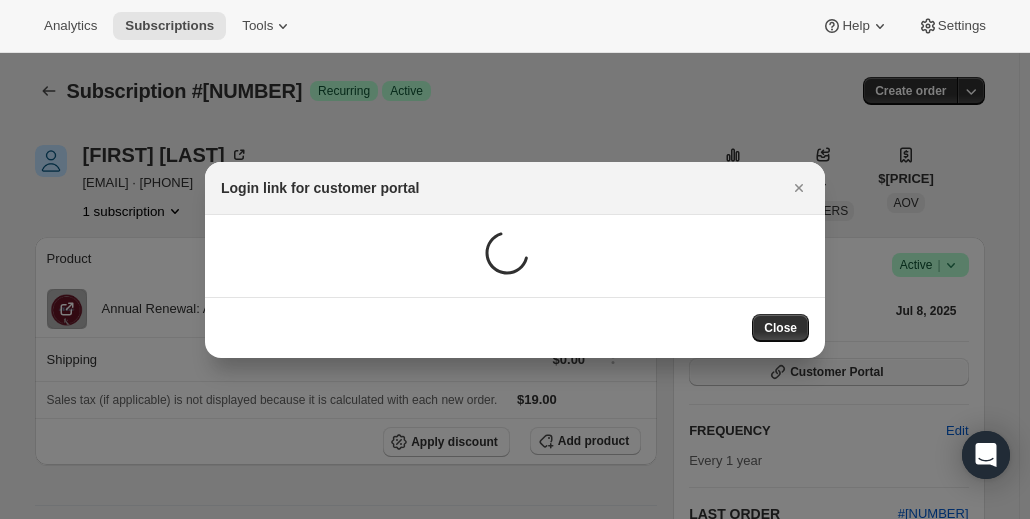 scroll, scrollTop: 120, scrollLeft: 0, axis: vertical 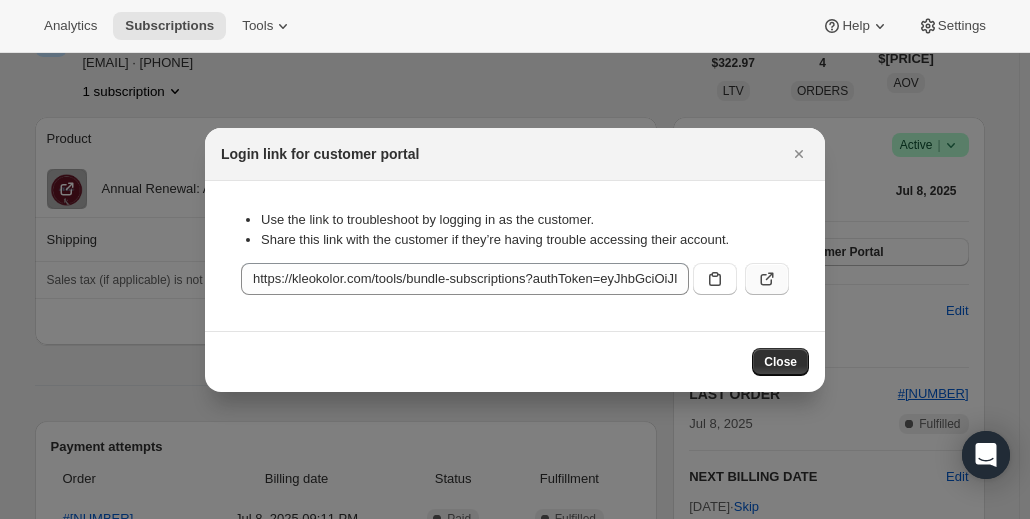 click 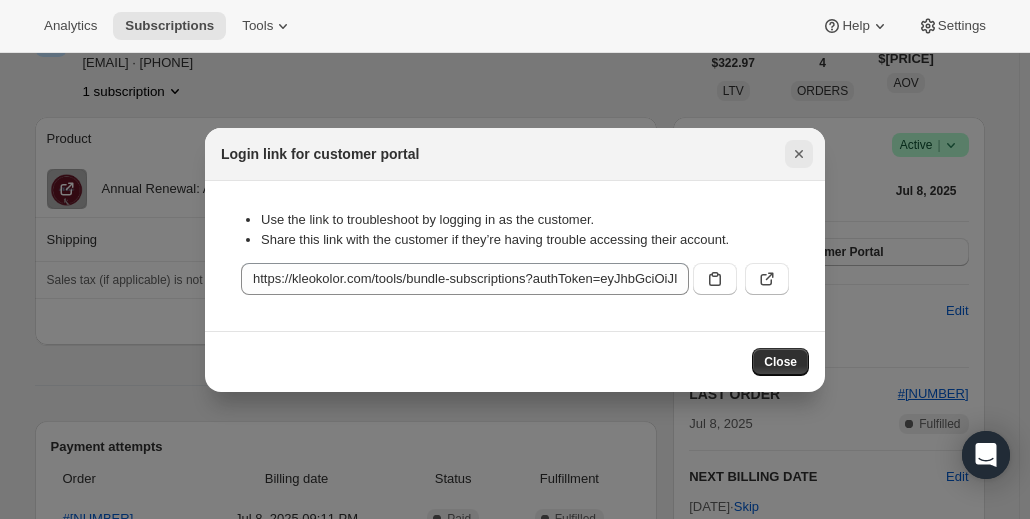 click 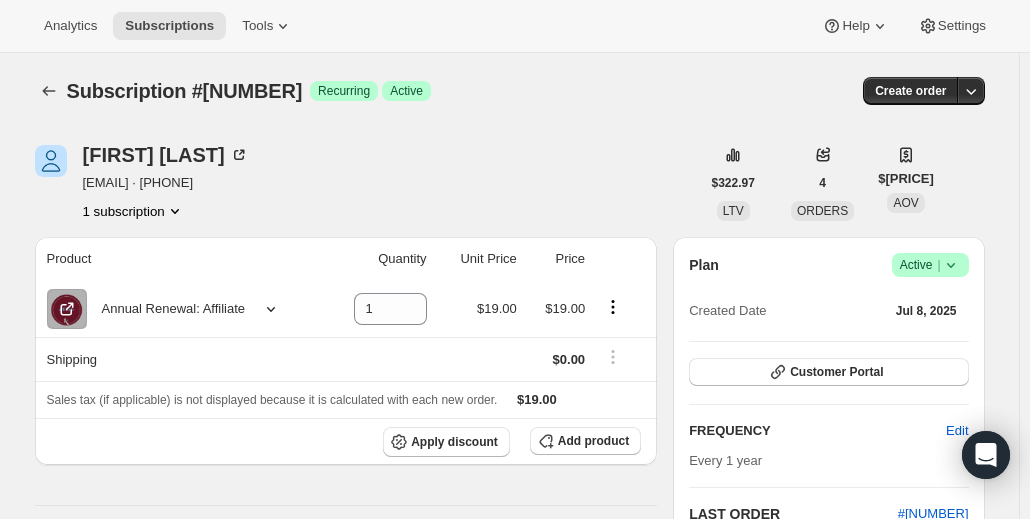 scroll, scrollTop: 120, scrollLeft: 0, axis: vertical 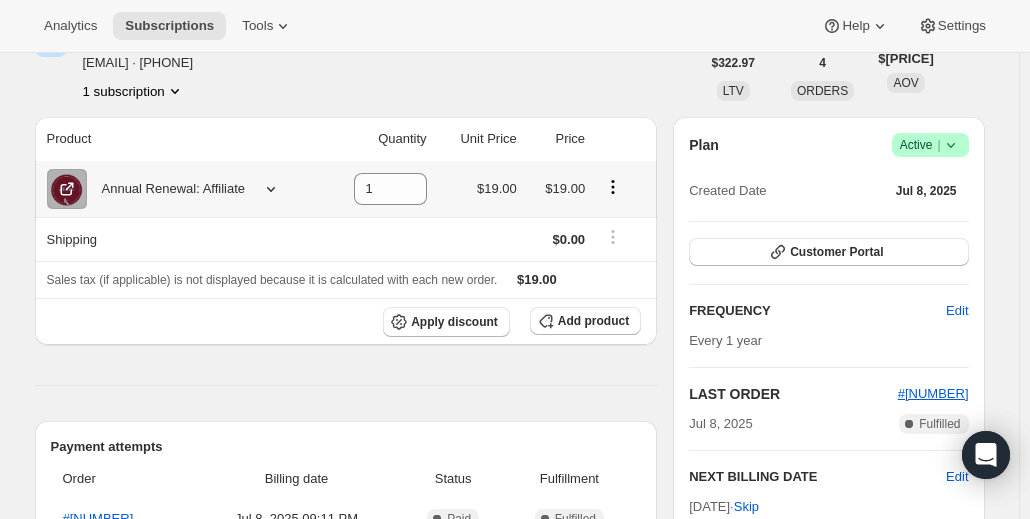 click on "Annual Renewal: Affiliate" at bounding box center (166, 189) 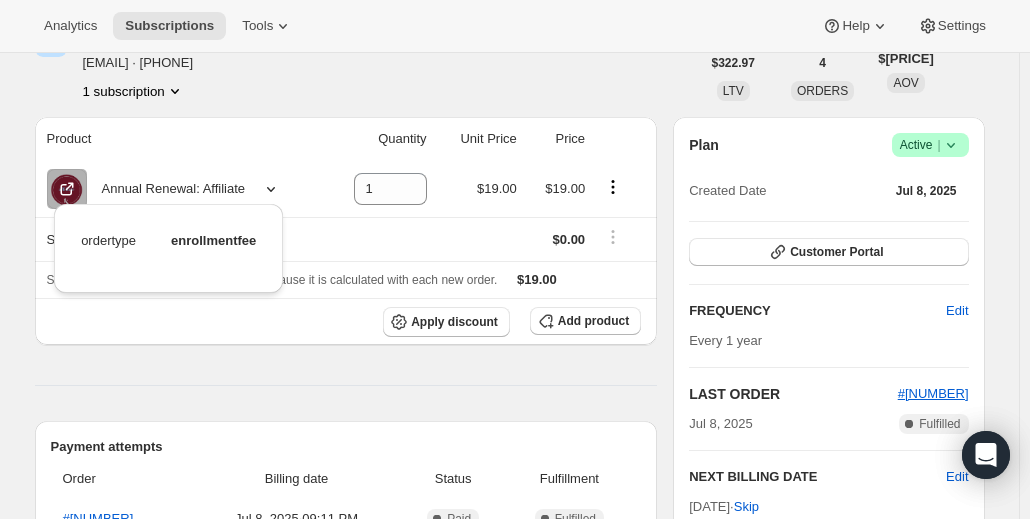 scroll, scrollTop: 0, scrollLeft: 0, axis: both 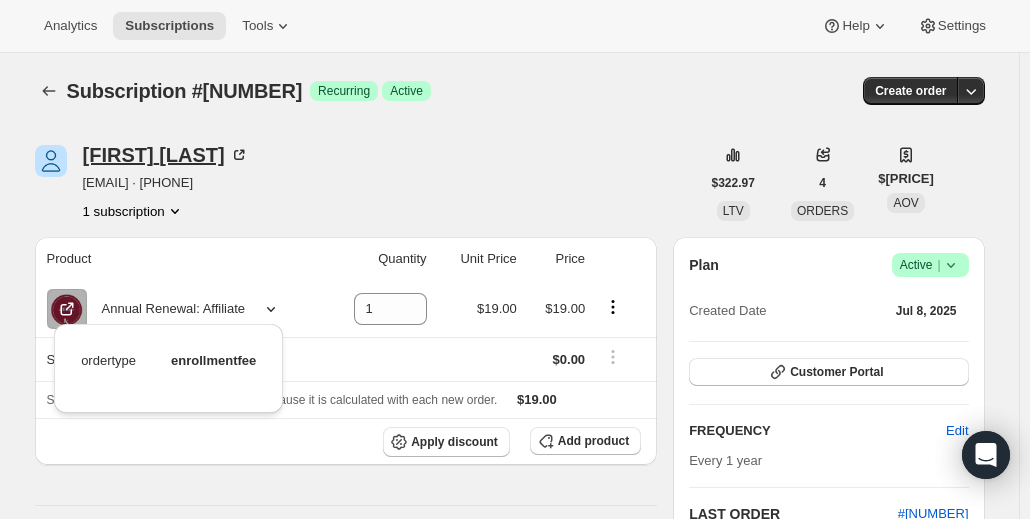 click on "Denise   Young" at bounding box center [166, 155] 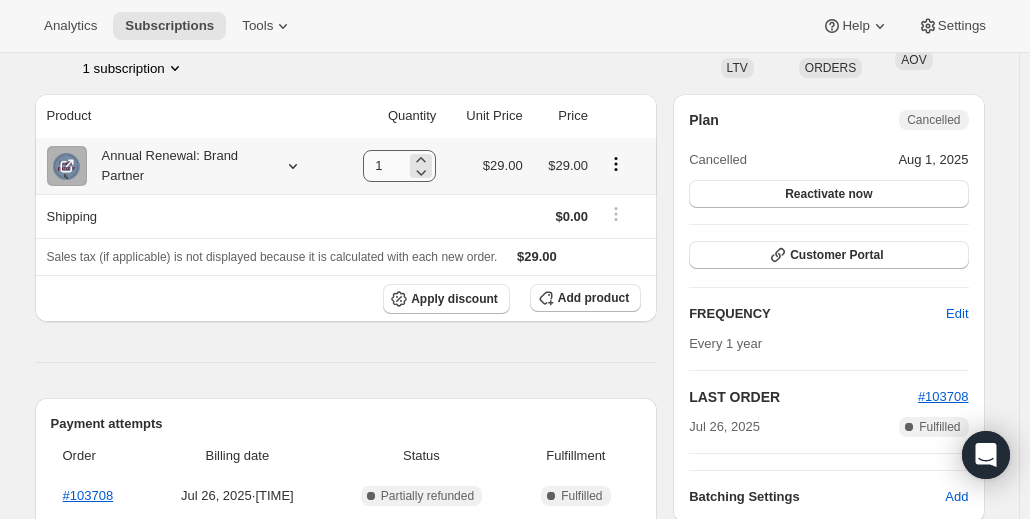 scroll, scrollTop: 0, scrollLeft: 0, axis: both 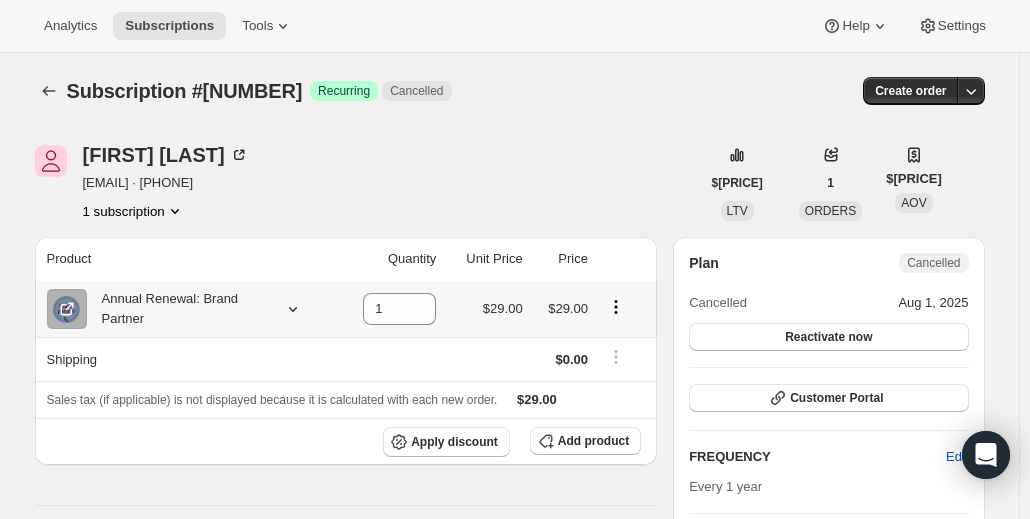 click on "Annual Renewal: Brand Partner" at bounding box center (185, 309) 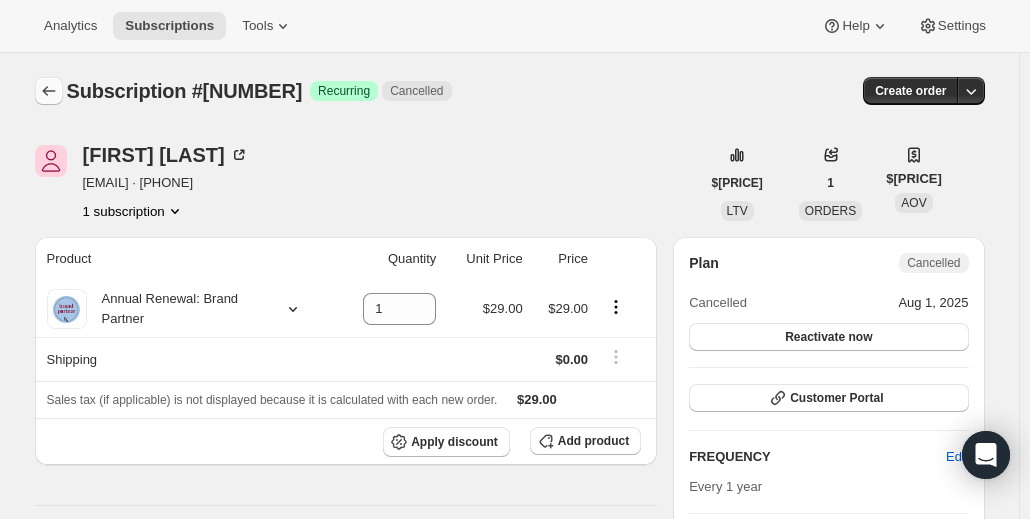 click at bounding box center [49, 91] 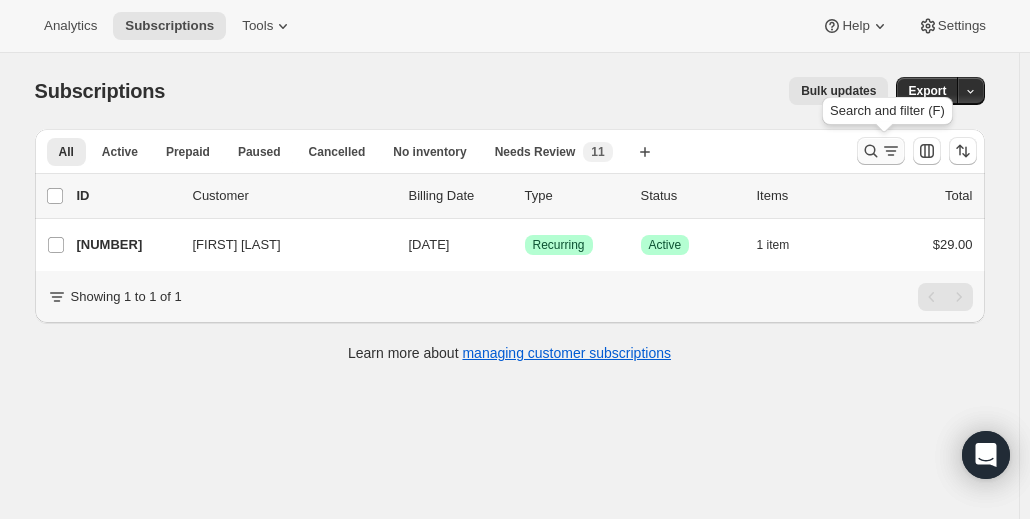 click 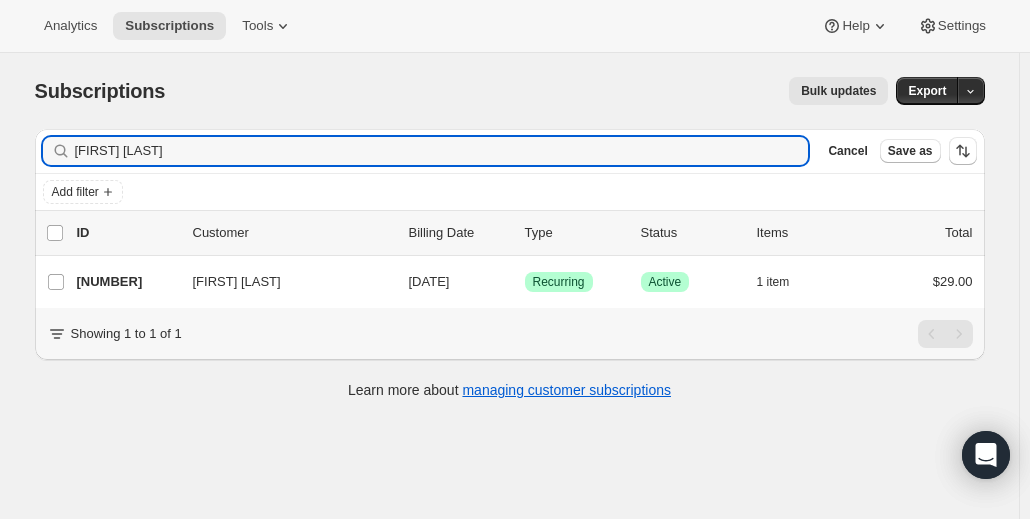 drag, startPoint x: 311, startPoint y: 146, endPoint x: -70, endPoint y: 150, distance: 381.021 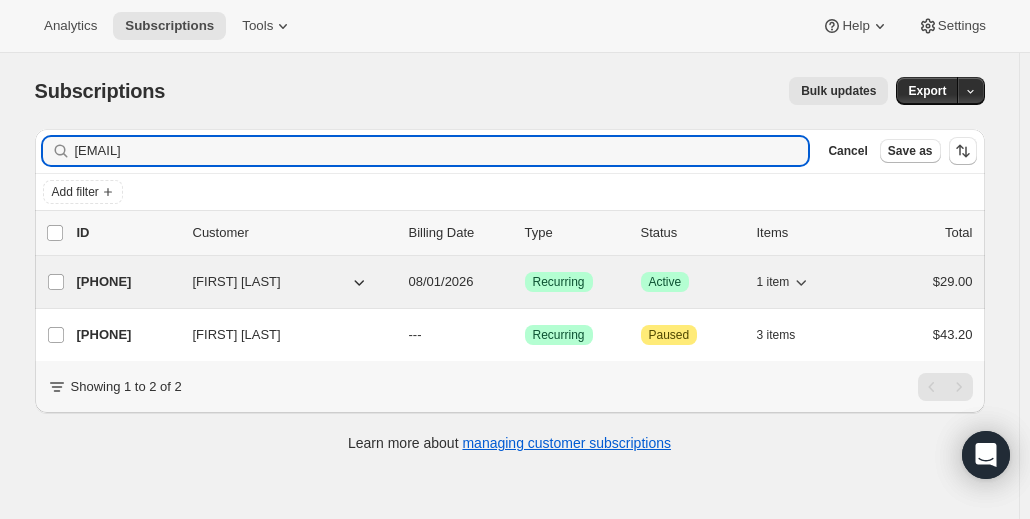 type on "[EMAIL]" 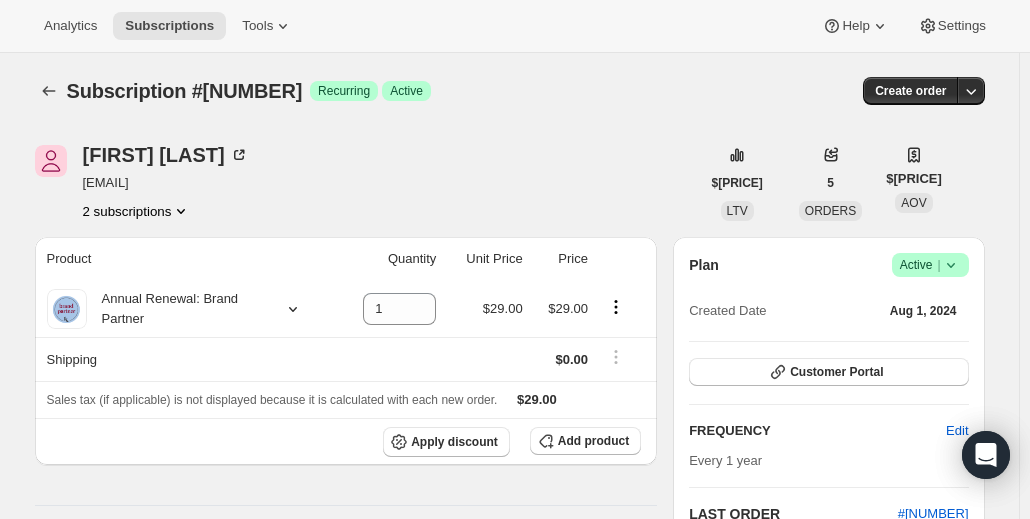 click 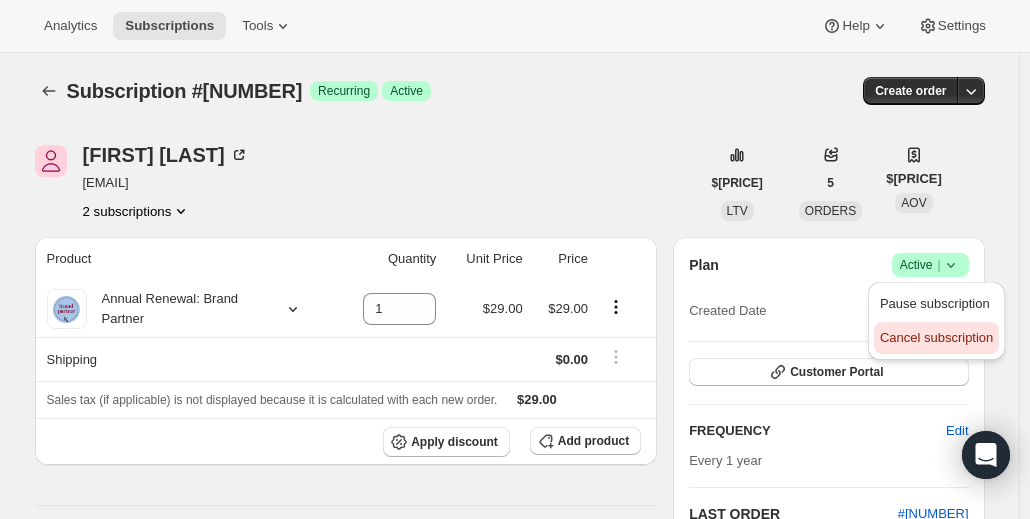 click on "Cancel subscription" at bounding box center (936, 337) 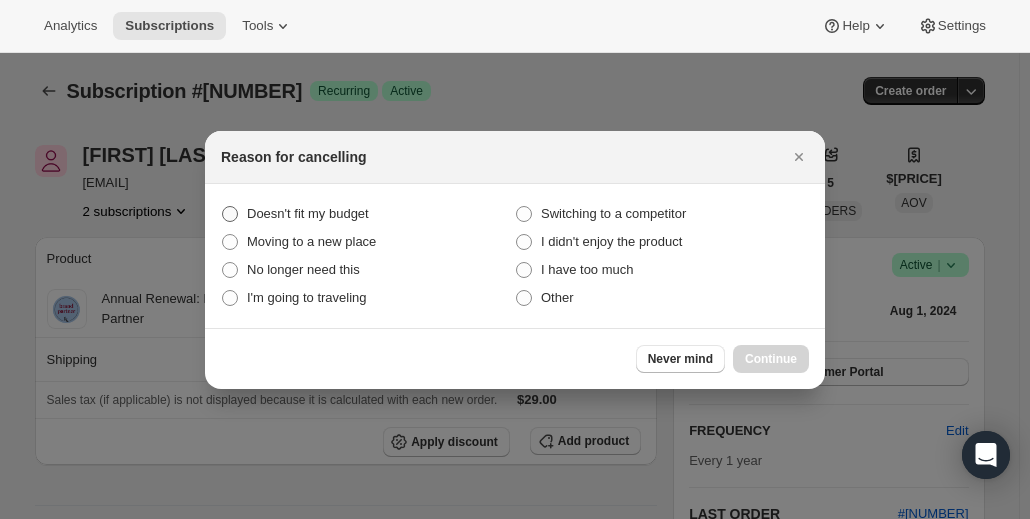 click on "Doesn't fit my budget" at bounding box center (308, 213) 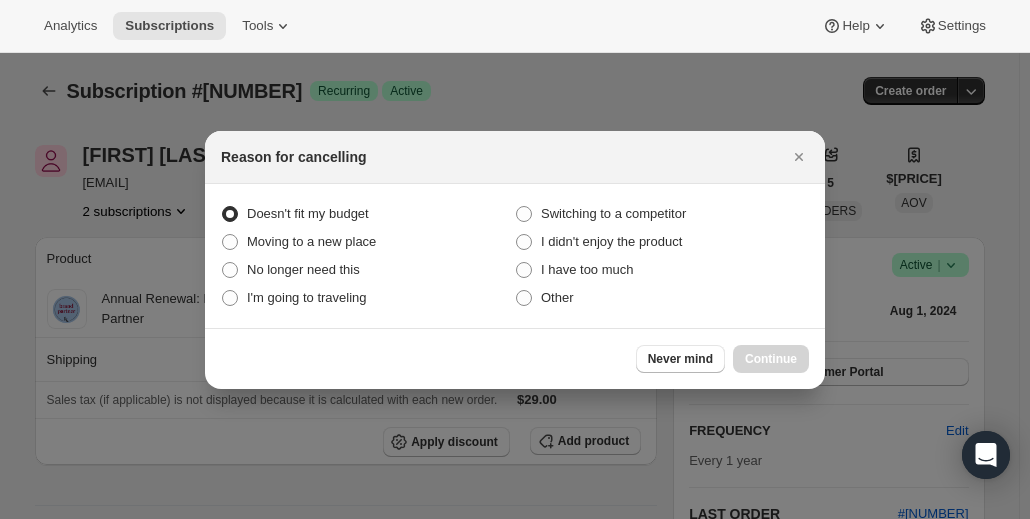 radio on "true" 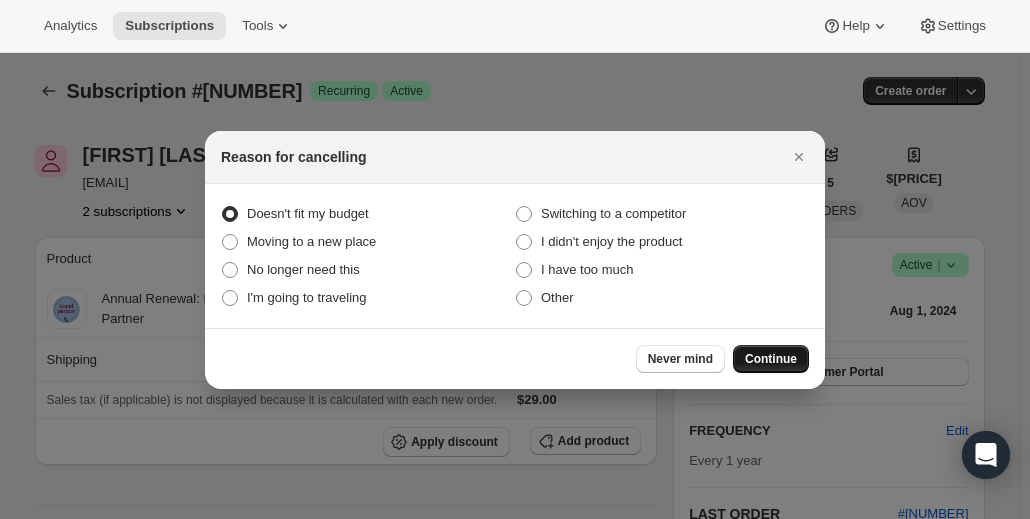 click on "Continue" at bounding box center [771, 359] 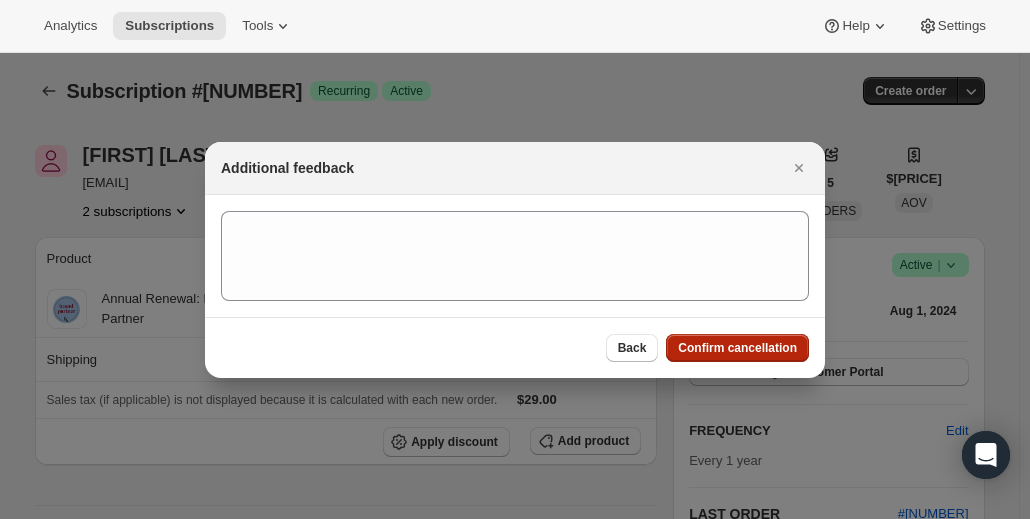 click on "Confirm cancellation" at bounding box center [737, 348] 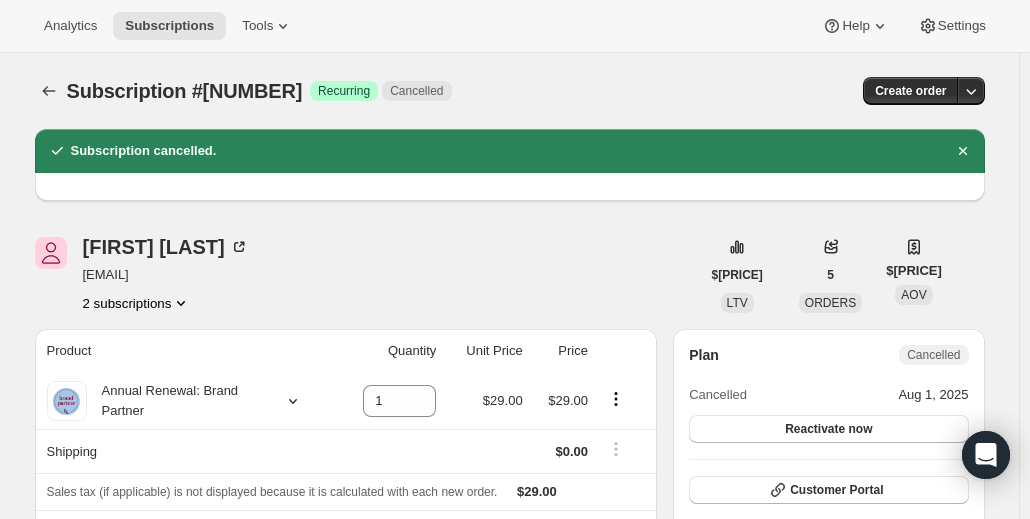click 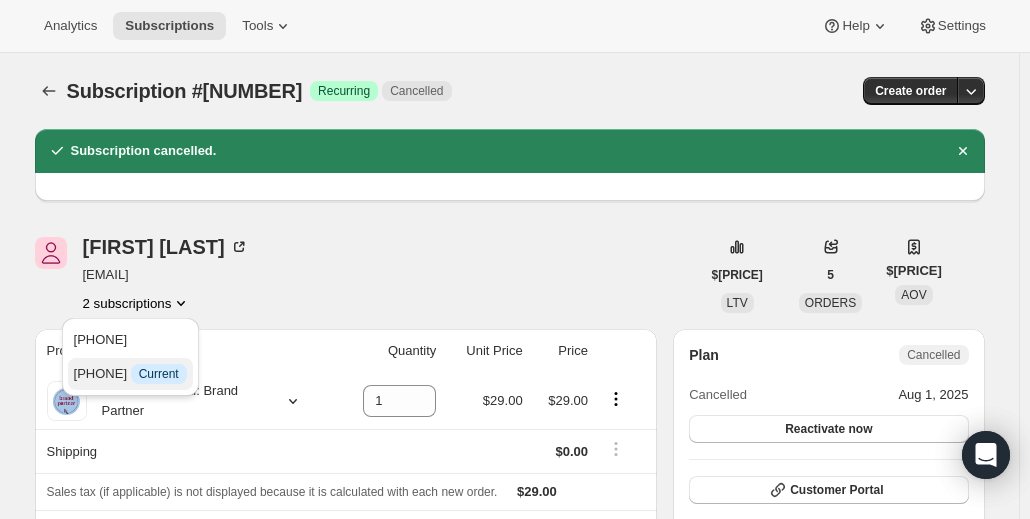 click on "15584002352   Info  Current" at bounding box center (130, 373) 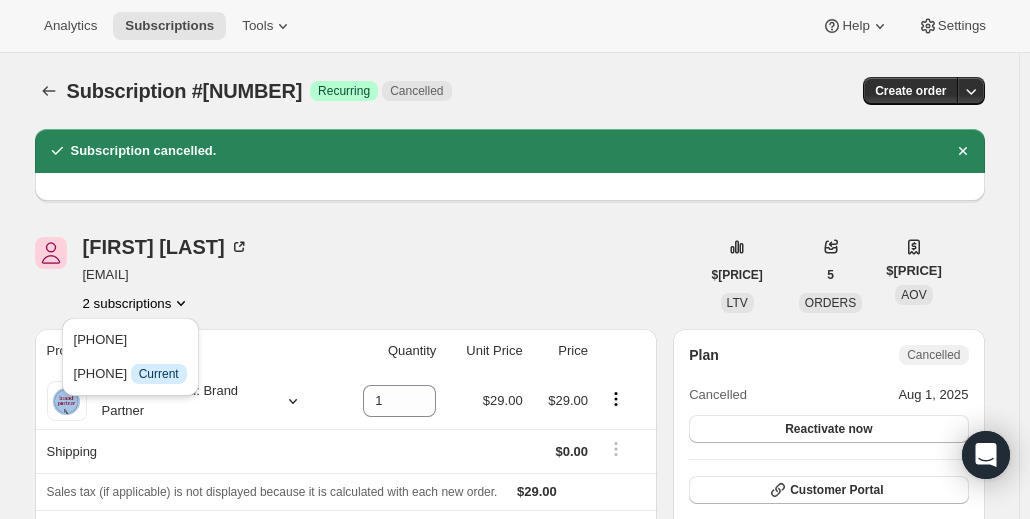 click on "Subscription #15584002352" at bounding box center (185, 91) 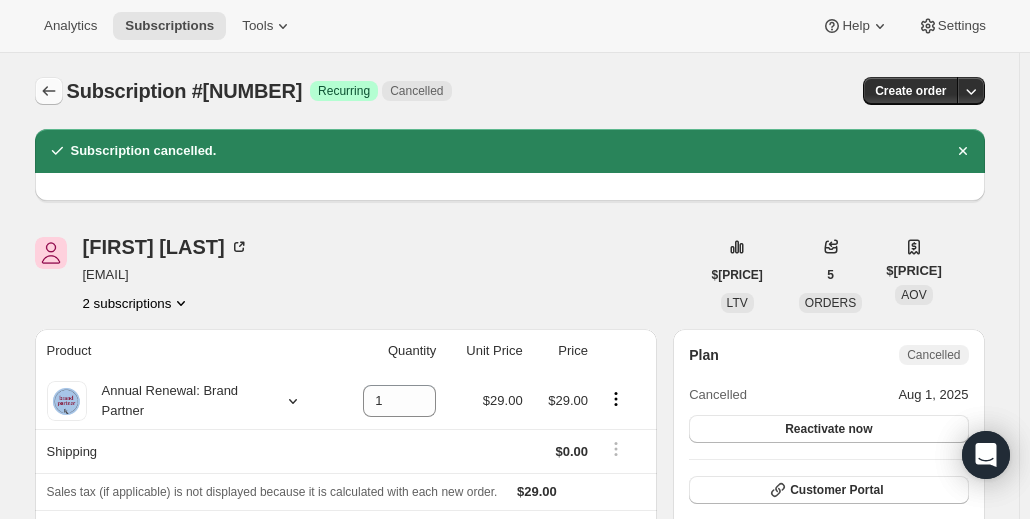 click 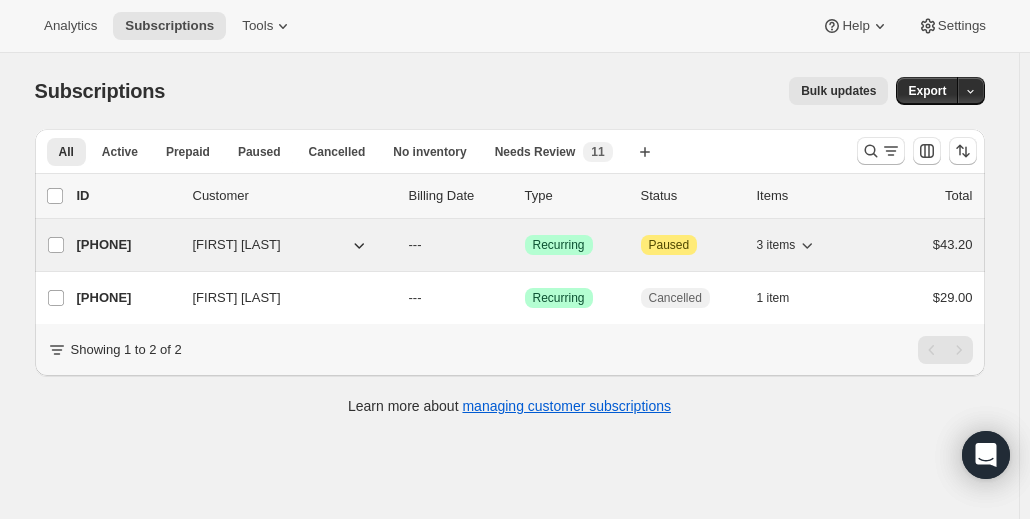 click on "[NUMBER]" at bounding box center [127, 245] 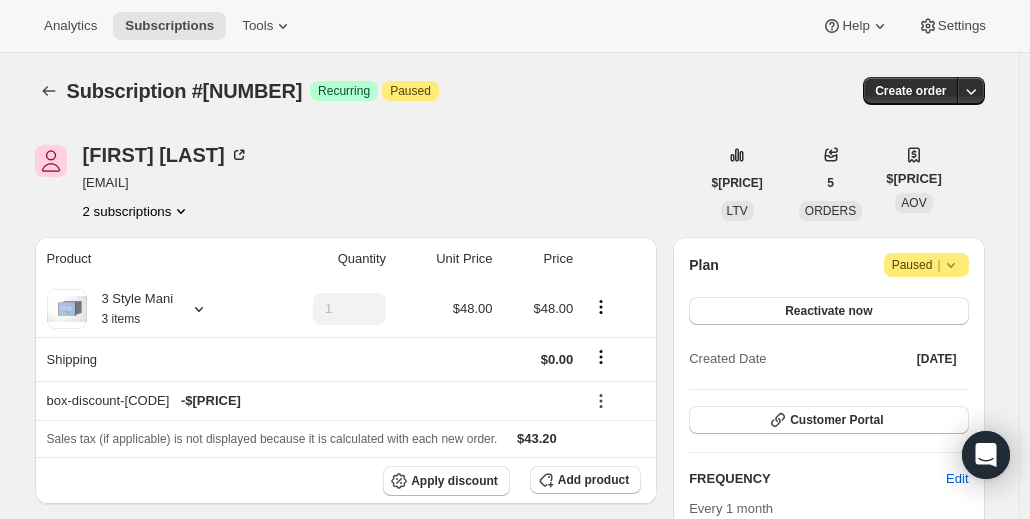 click 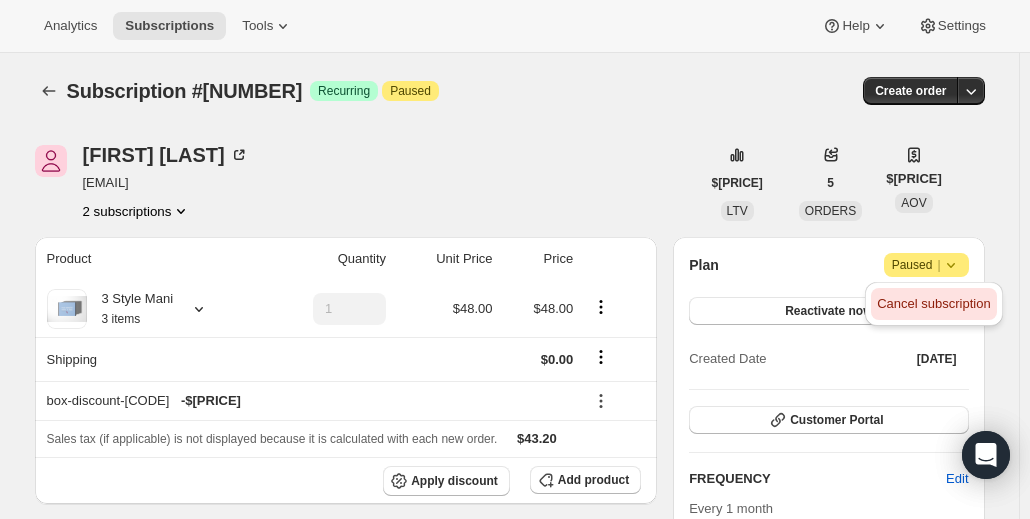 click on "Cancel subscription" at bounding box center [933, 303] 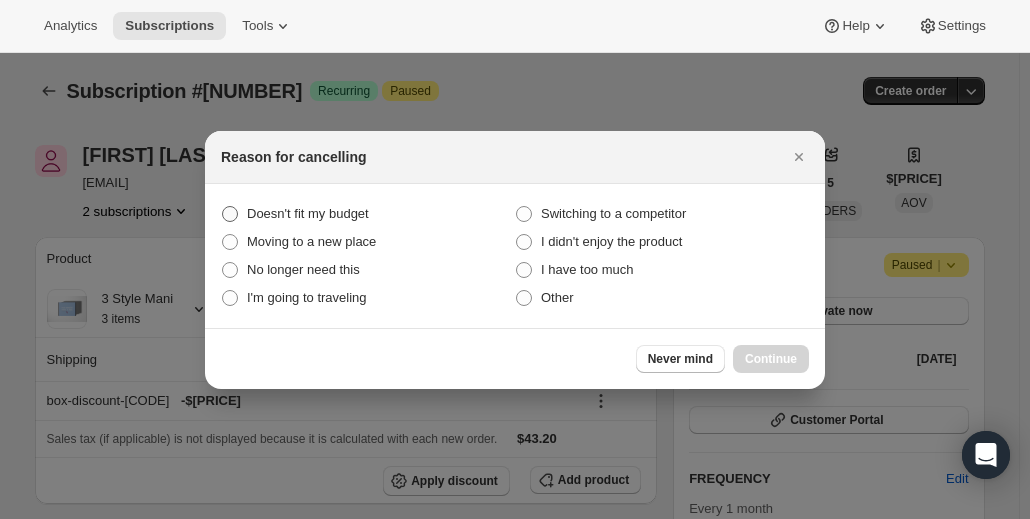 click on "Doesn't fit my budget" at bounding box center (308, 213) 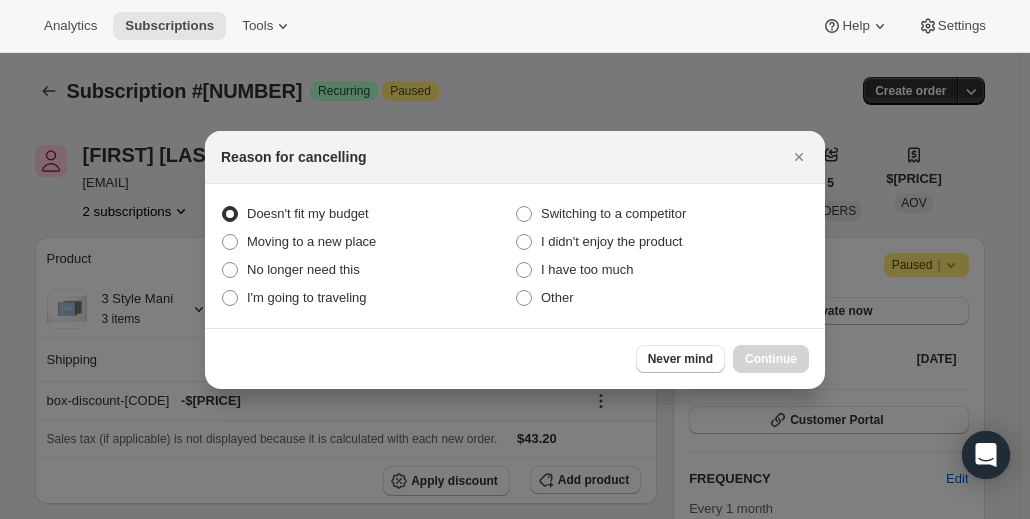 radio on "true" 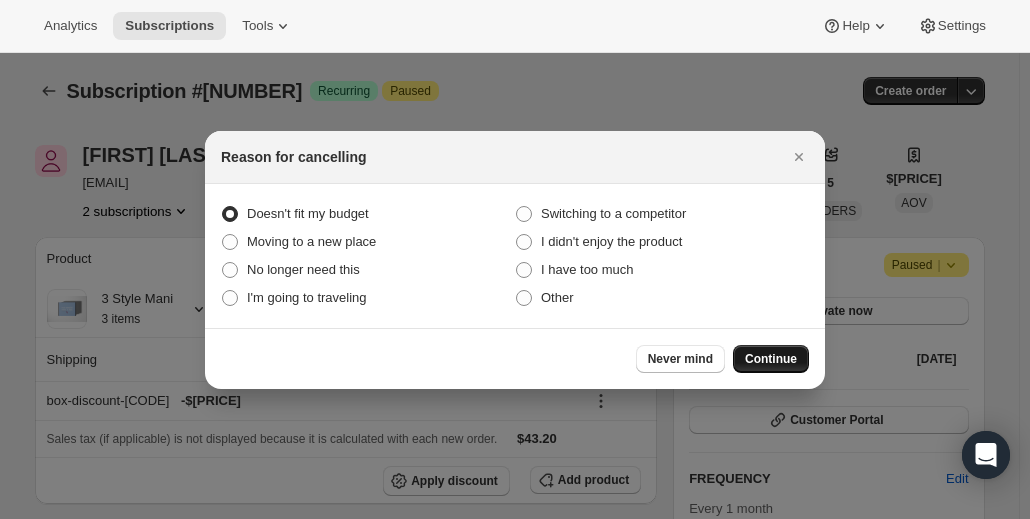 click on "Continue" at bounding box center [771, 359] 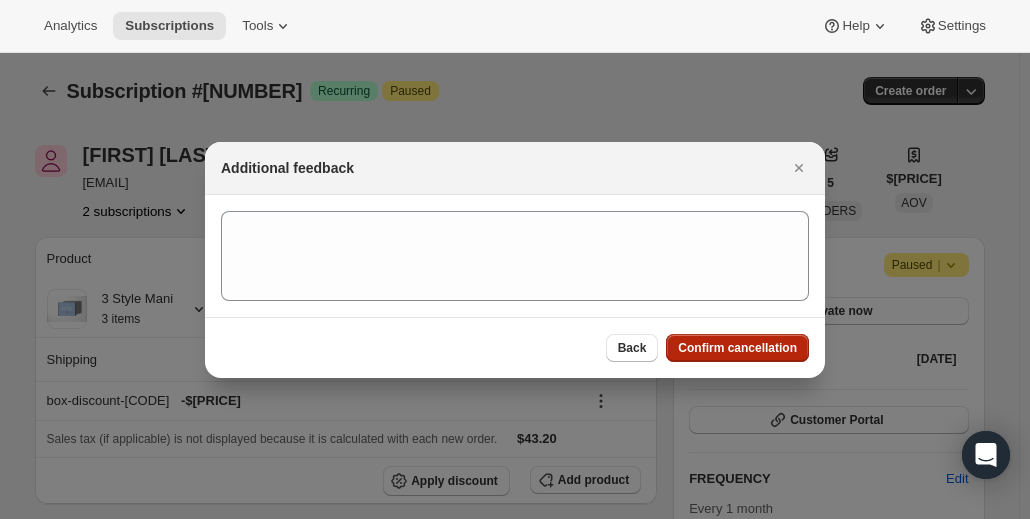 click on "Confirm cancellation" at bounding box center (737, 348) 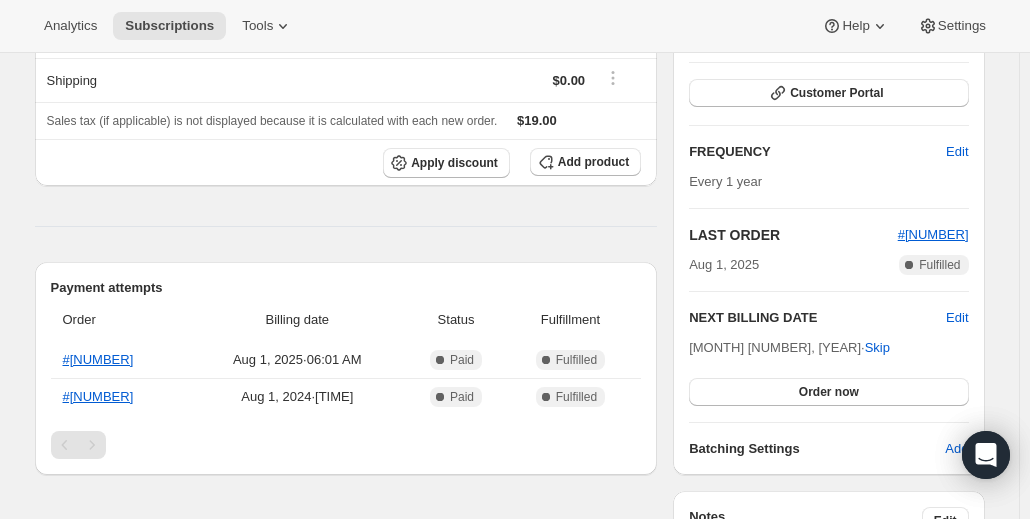 scroll, scrollTop: 0, scrollLeft: 0, axis: both 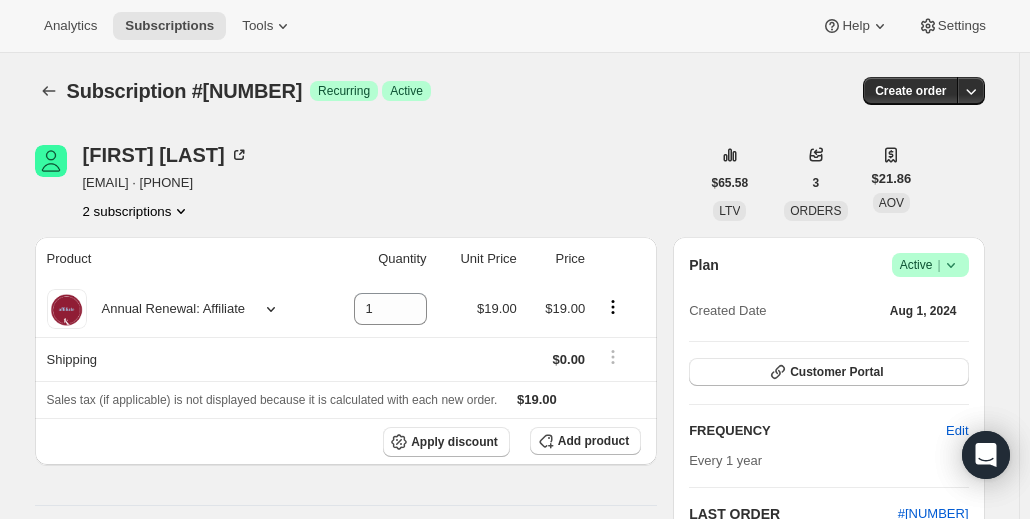 click 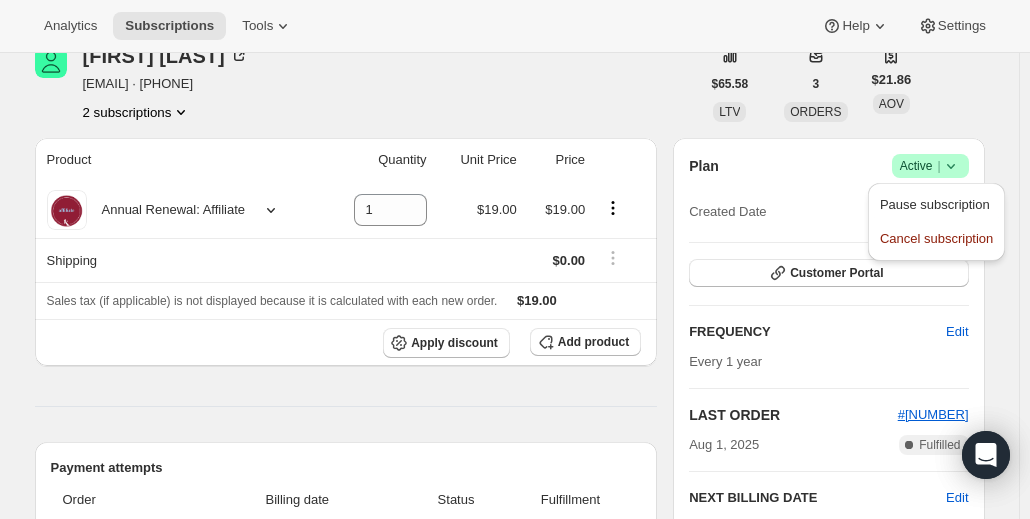 scroll, scrollTop: 106, scrollLeft: 0, axis: vertical 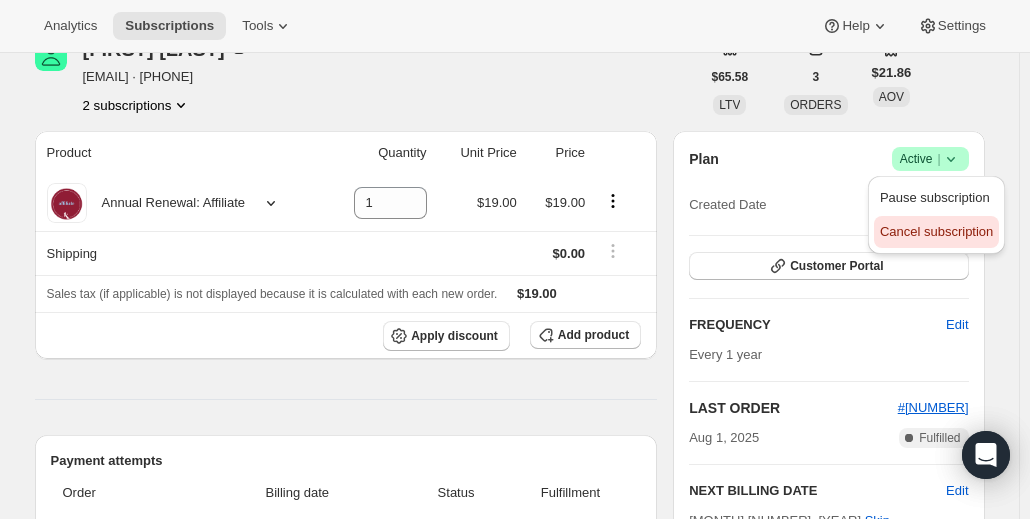 click on "Cancel subscription" at bounding box center [936, 232] 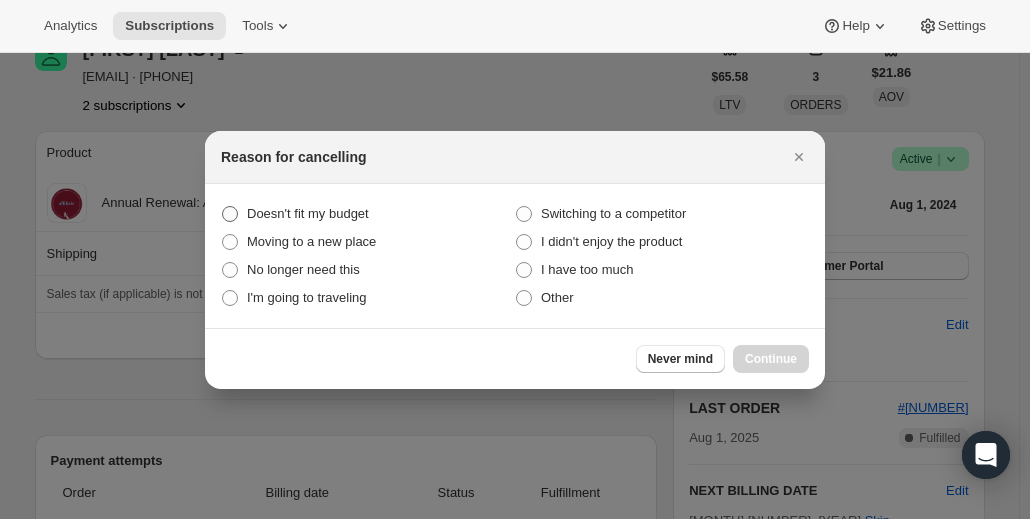 click on "Doesn't fit my budget" at bounding box center (308, 213) 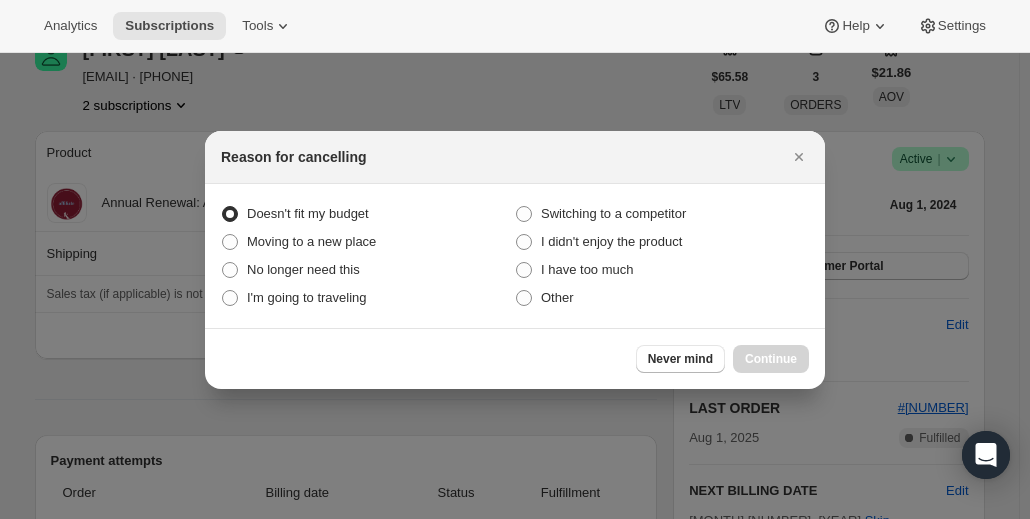 radio on "true" 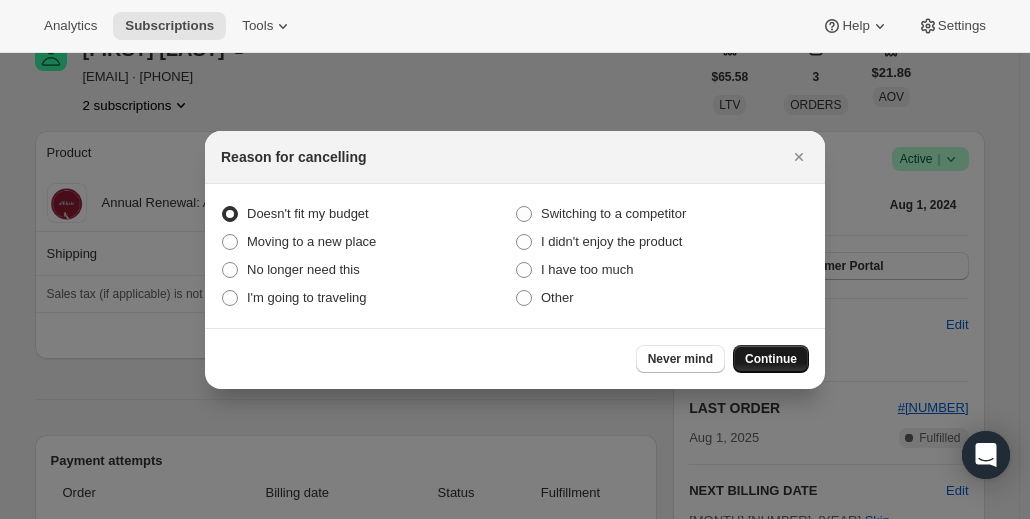 click on "Continue" at bounding box center (771, 359) 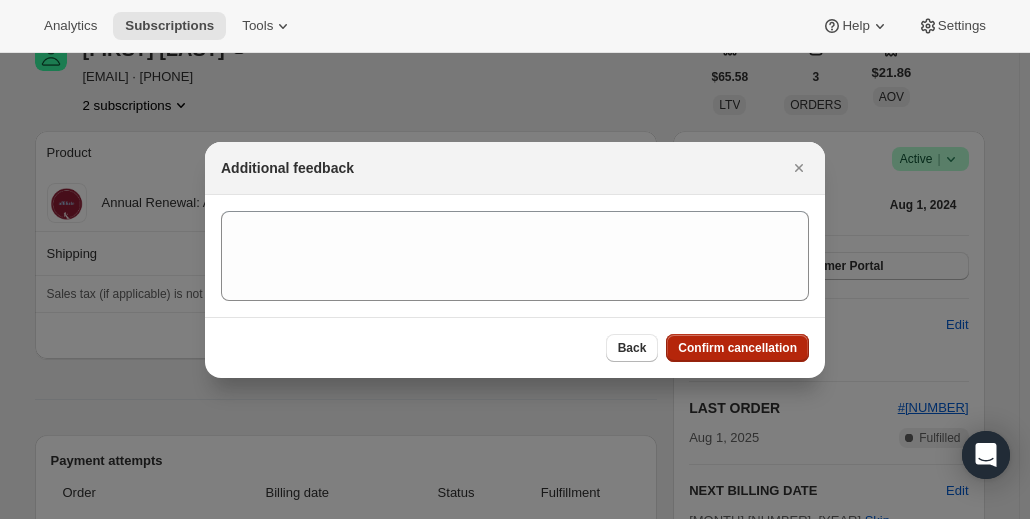 click on "Confirm cancellation" at bounding box center [737, 348] 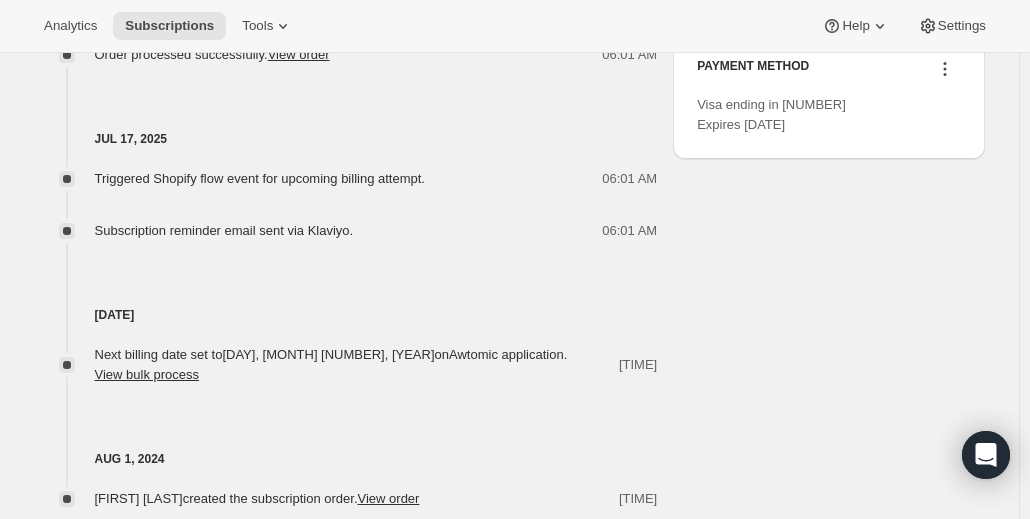 scroll, scrollTop: 1066, scrollLeft: 0, axis: vertical 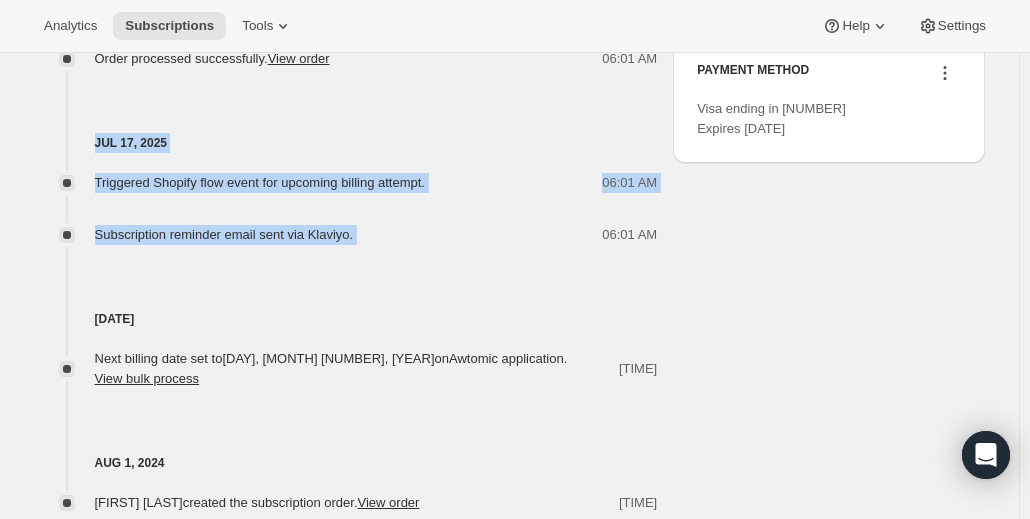 drag, startPoint x: 404, startPoint y: 236, endPoint x: 97, endPoint y: 142, distance: 321.06854 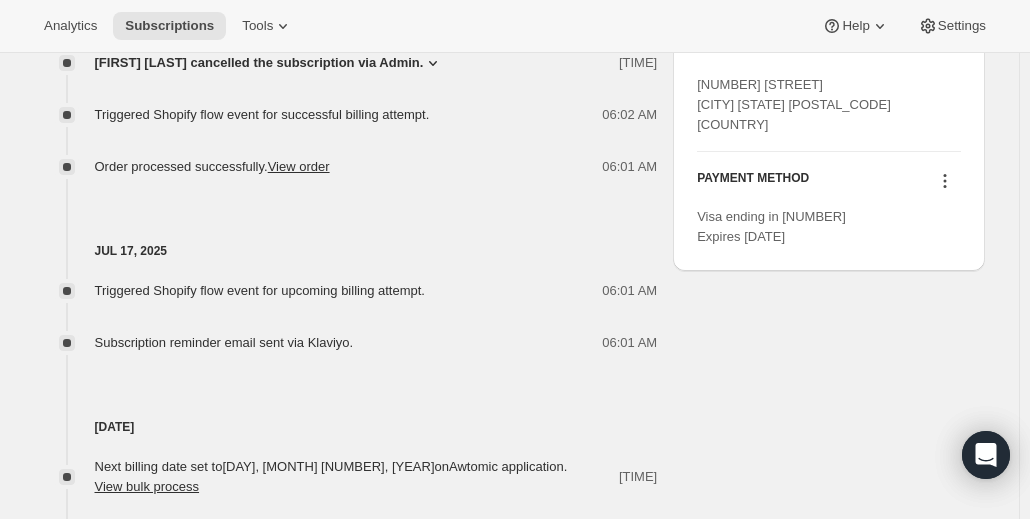 scroll, scrollTop: 956, scrollLeft: 0, axis: vertical 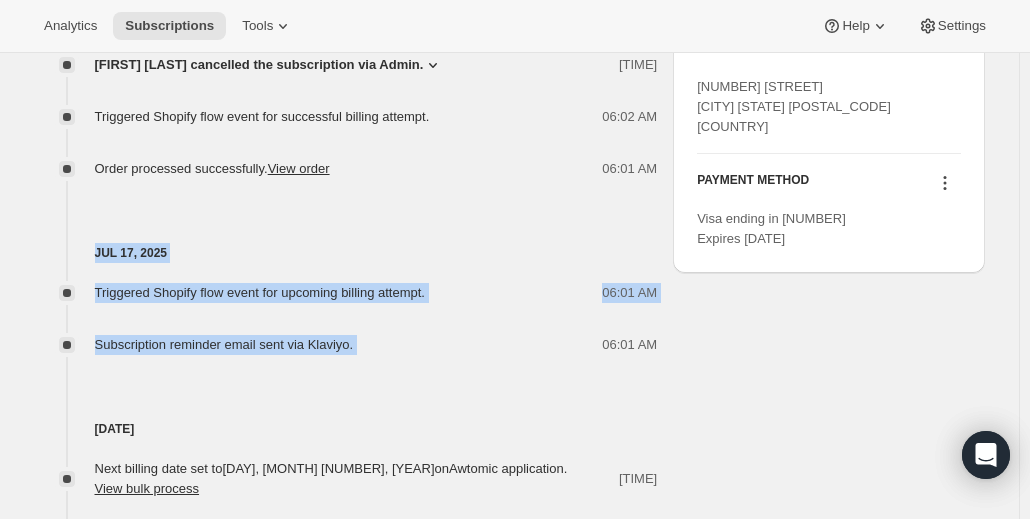 drag, startPoint x: 475, startPoint y: 301, endPoint x: 94, endPoint y: 235, distance: 386.6743 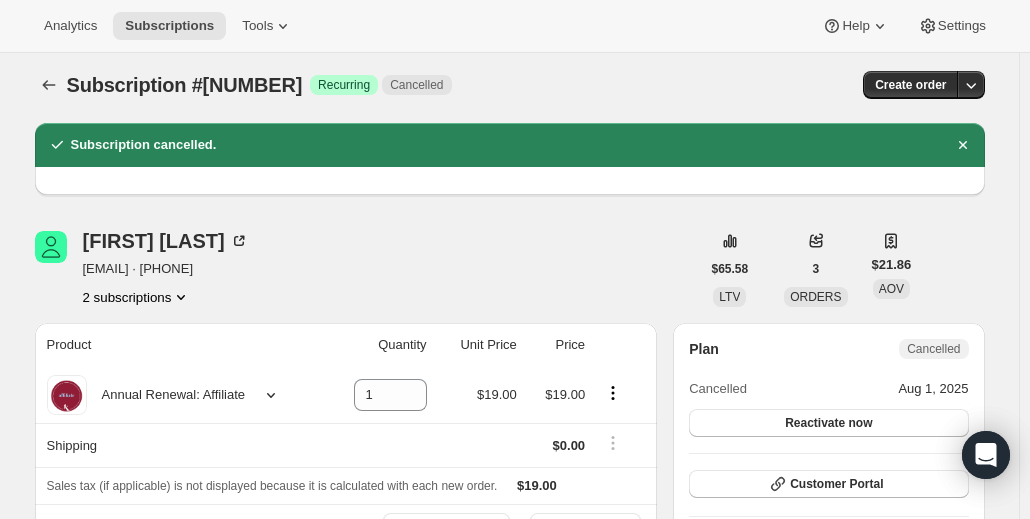 scroll, scrollTop: 0, scrollLeft: 0, axis: both 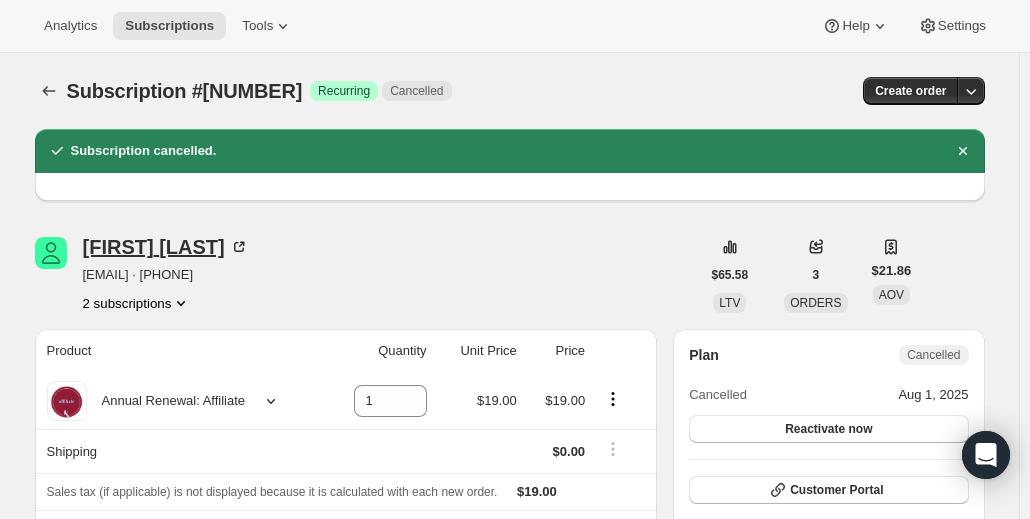click on "Lauren   Murphy" at bounding box center (166, 247) 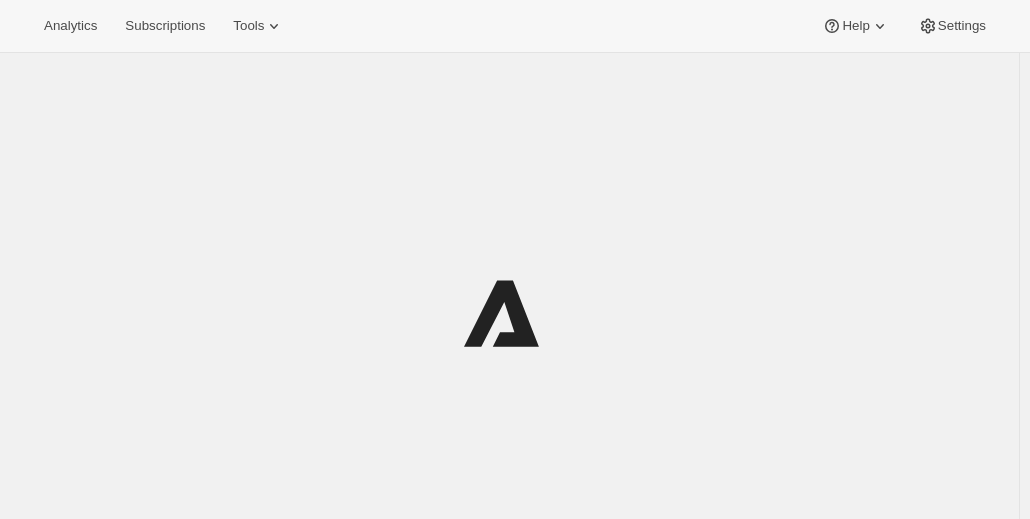 scroll, scrollTop: 0, scrollLeft: 0, axis: both 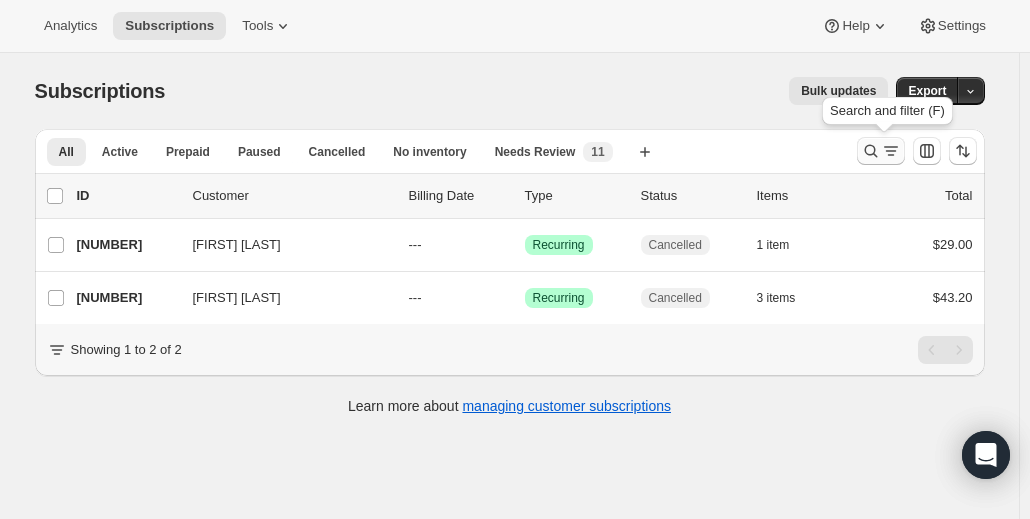 click 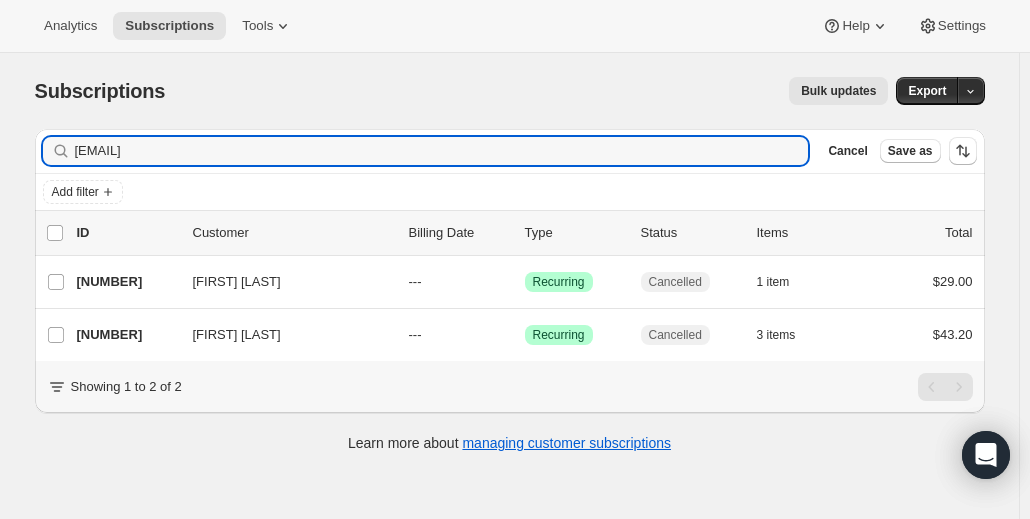 drag, startPoint x: 245, startPoint y: 157, endPoint x: 22, endPoint y: 175, distance: 223.72528 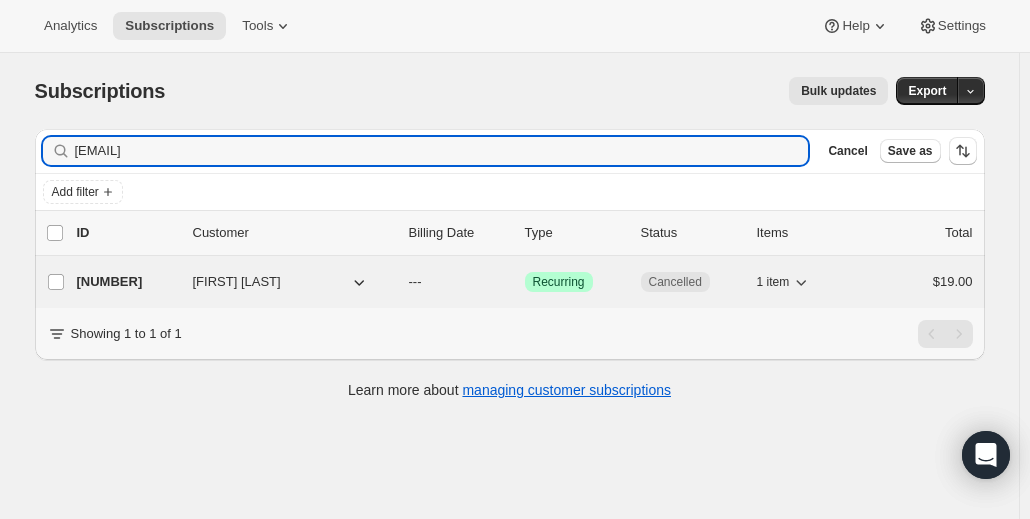 type on "[EMAIL]" 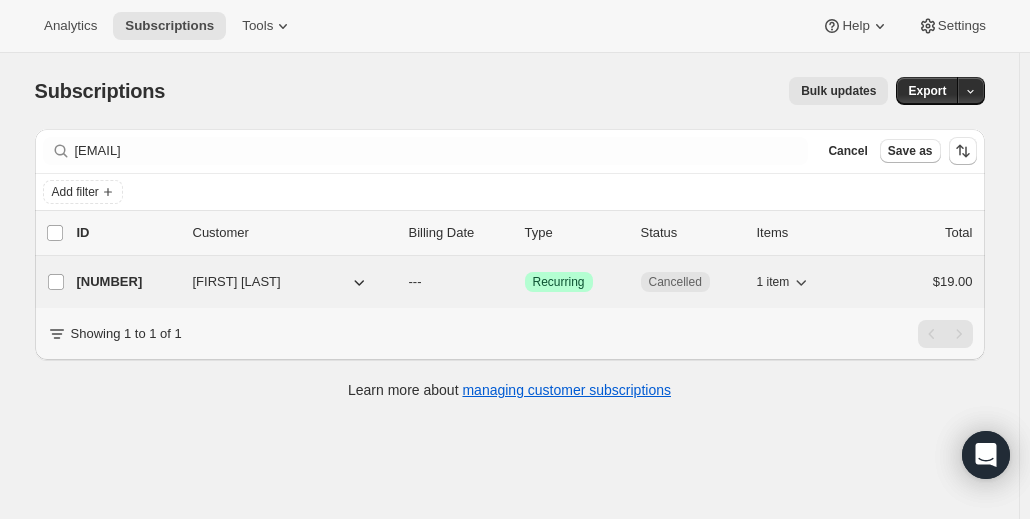click on "[NUMBER]" at bounding box center [127, 282] 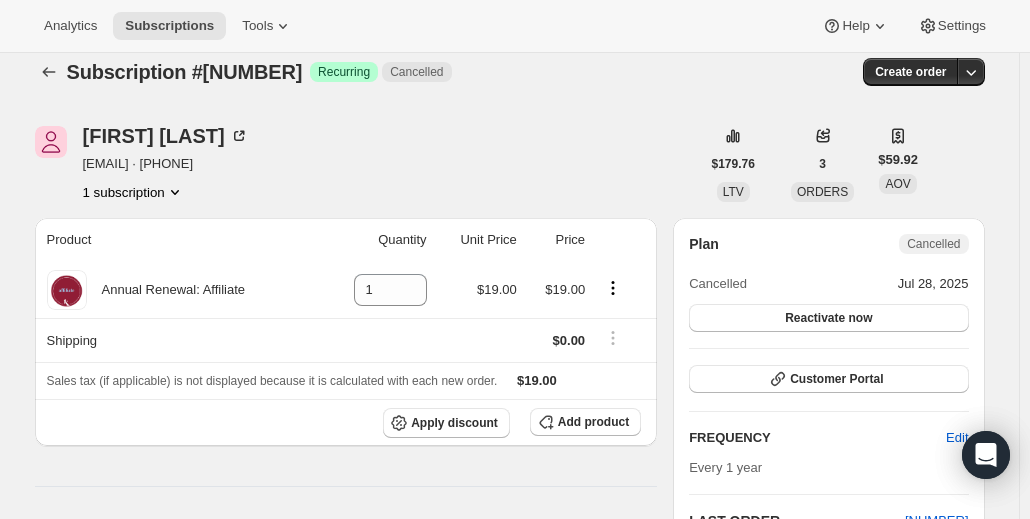 scroll, scrollTop: 0, scrollLeft: 0, axis: both 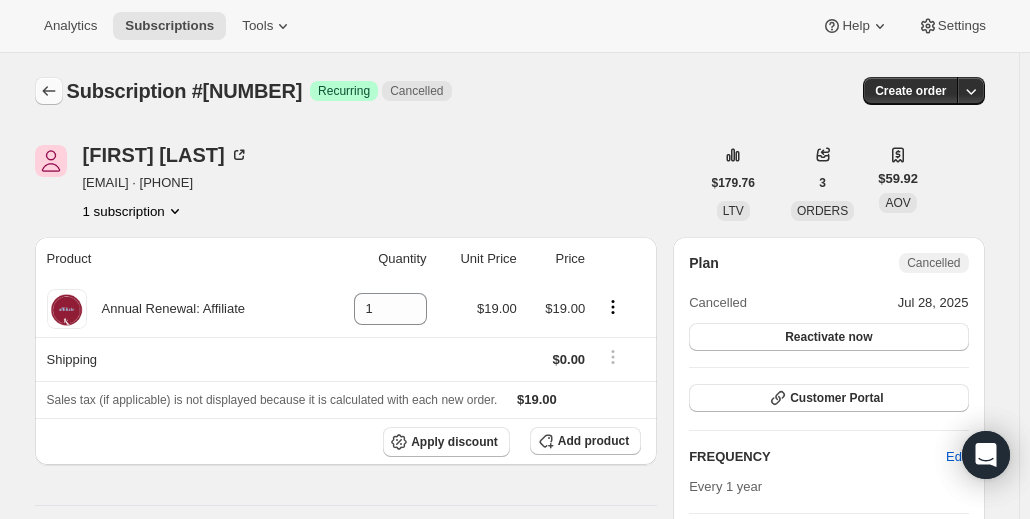 click 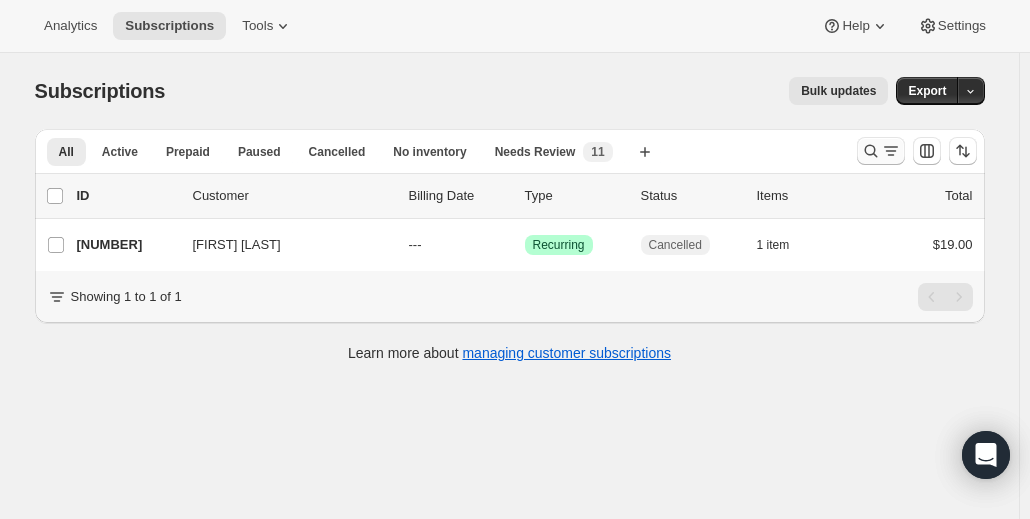 click 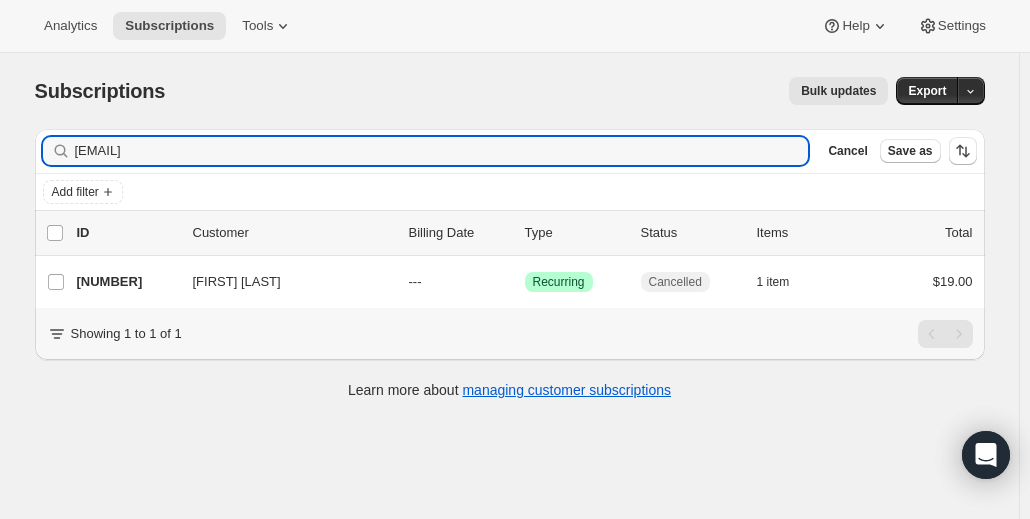 drag, startPoint x: 271, startPoint y: 149, endPoint x: -70, endPoint y: 177, distance: 342.14764 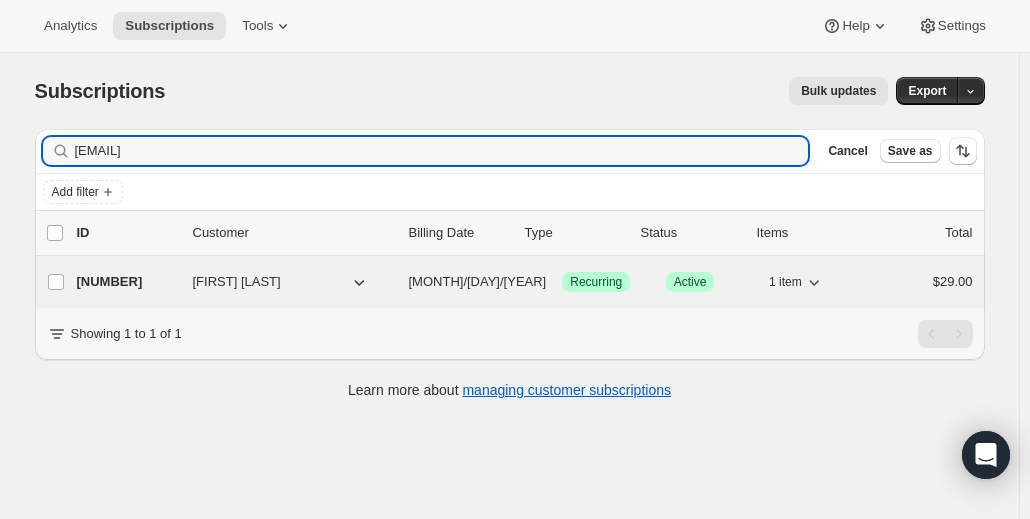 type on "[EMAIL]" 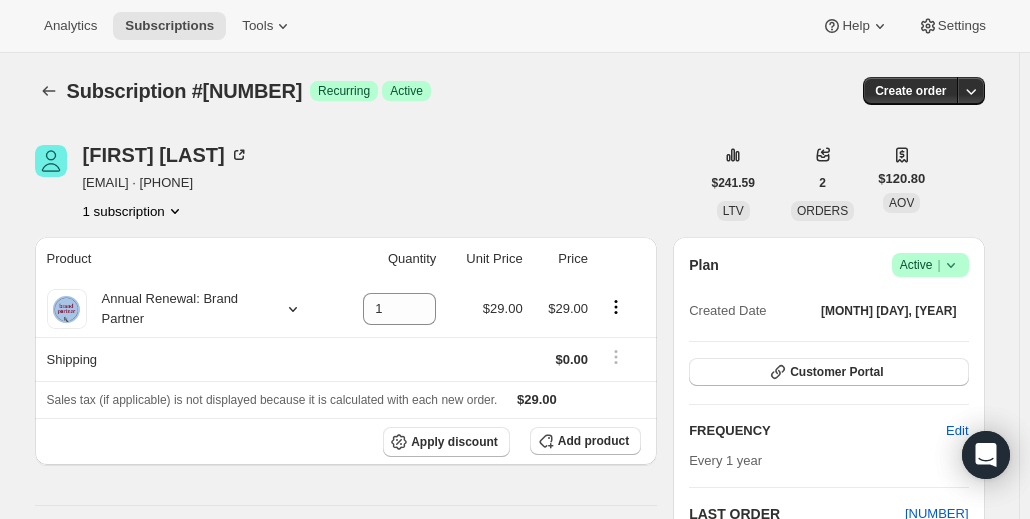 click 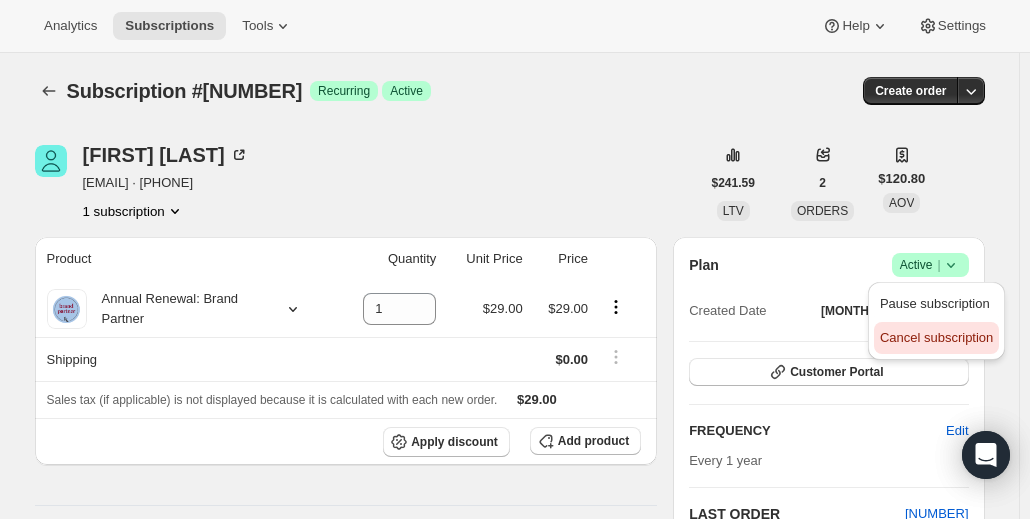 click on "Cancel subscription" at bounding box center [936, 337] 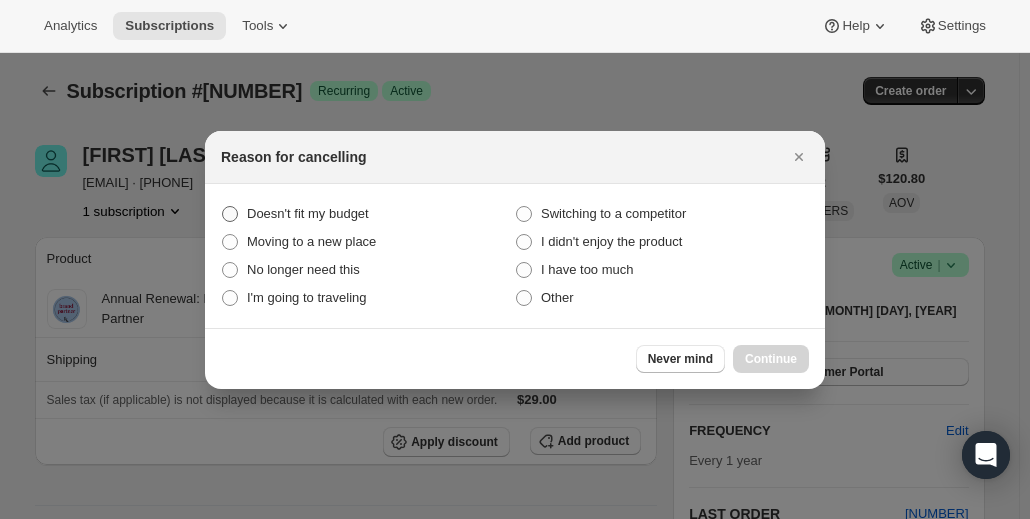 click on "Doesn't fit my budget" at bounding box center [308, 213] 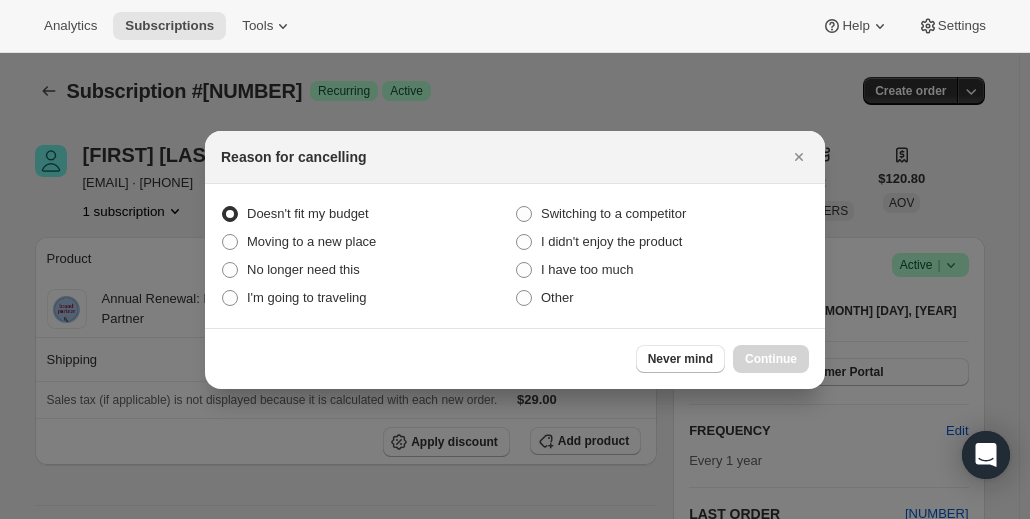 radio on "true" 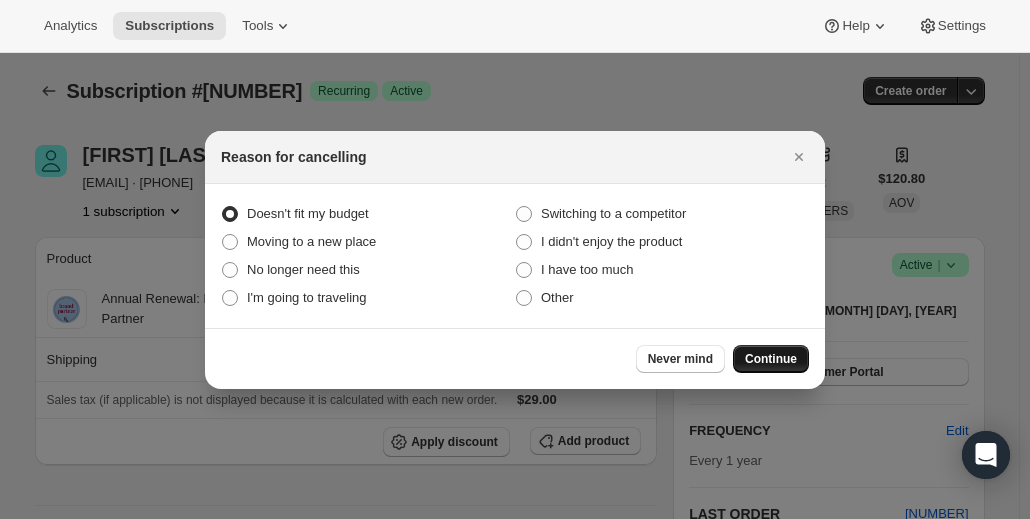 click on "Continue" at bounding box center (771, 359) 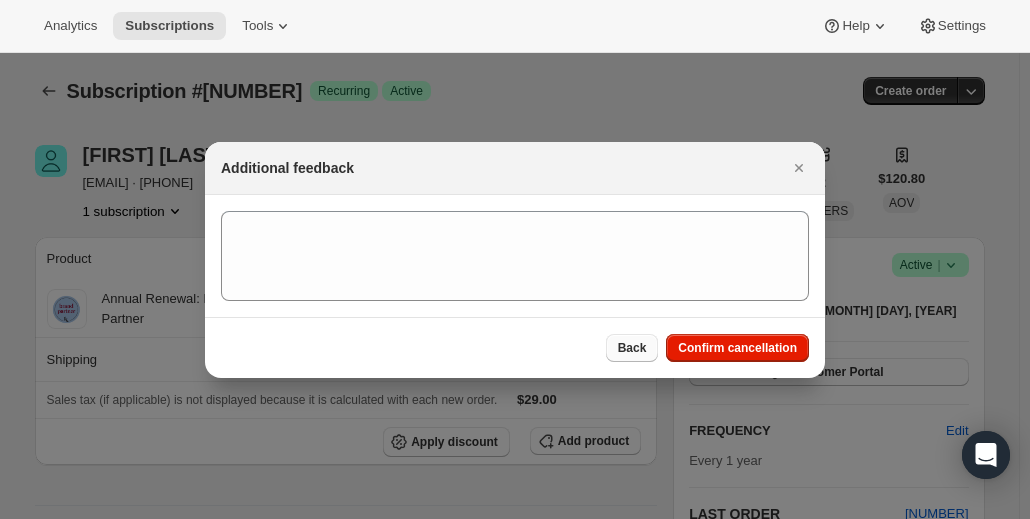click on "Back" at bounding box center [632, 348] 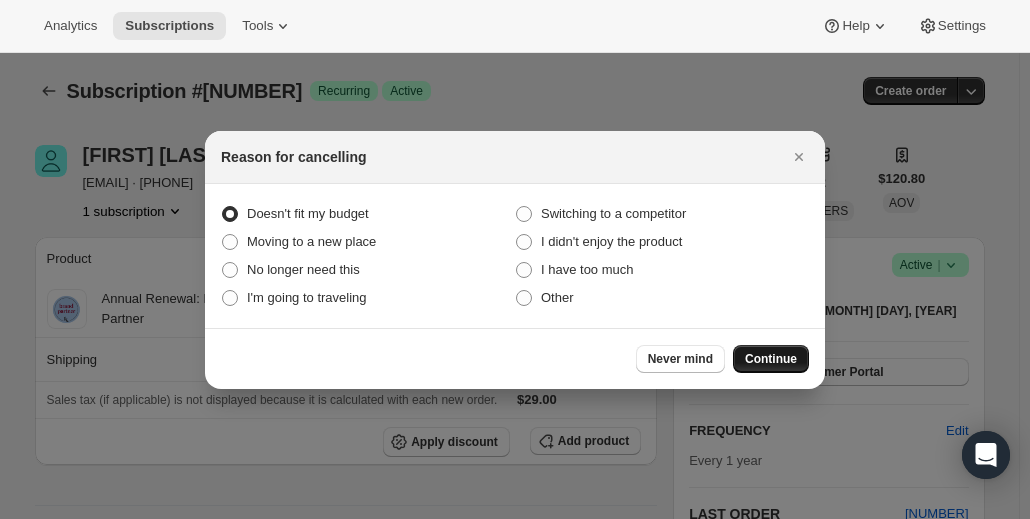 click on "Continue" at bounding box center [771, 359] 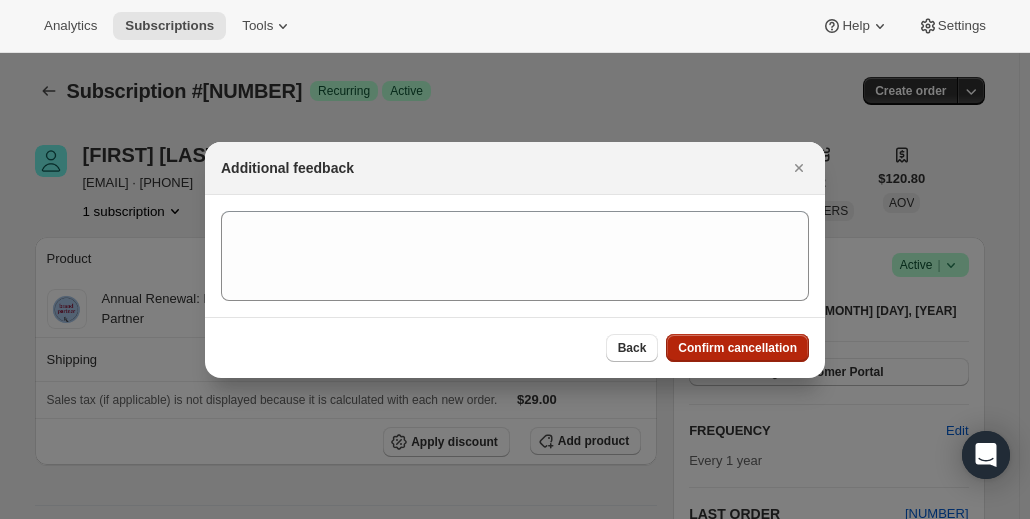 click on "Confirm cancellation" at bounding box center (737, 348) 